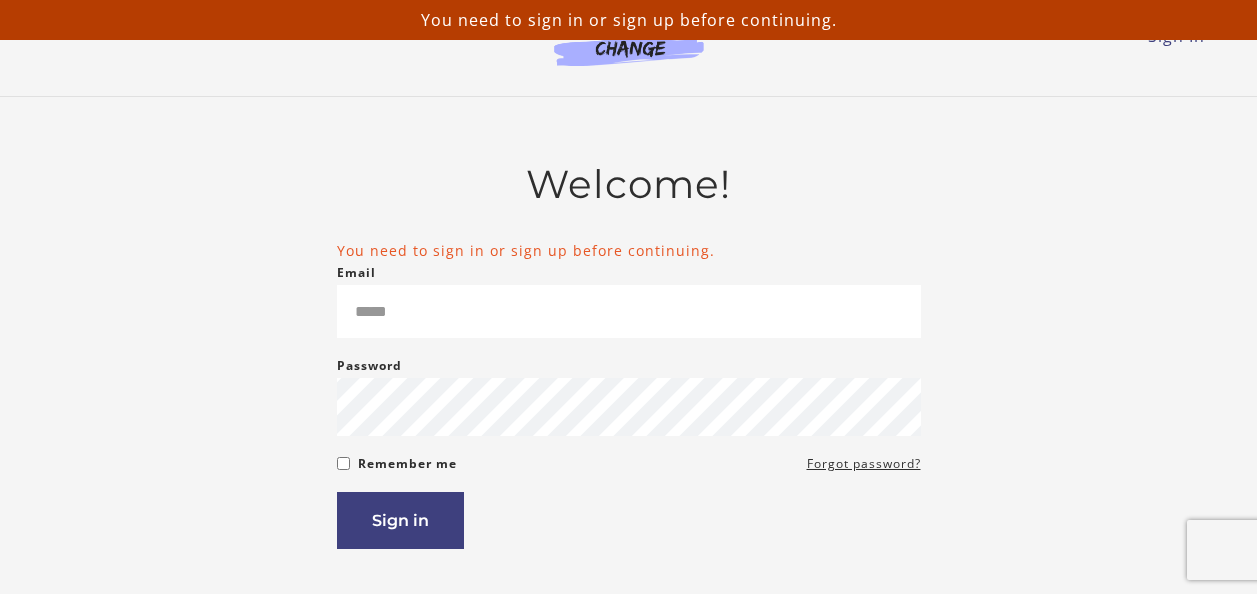 scroll, scrollTop: 0, scrollLeft: 0, axis: both 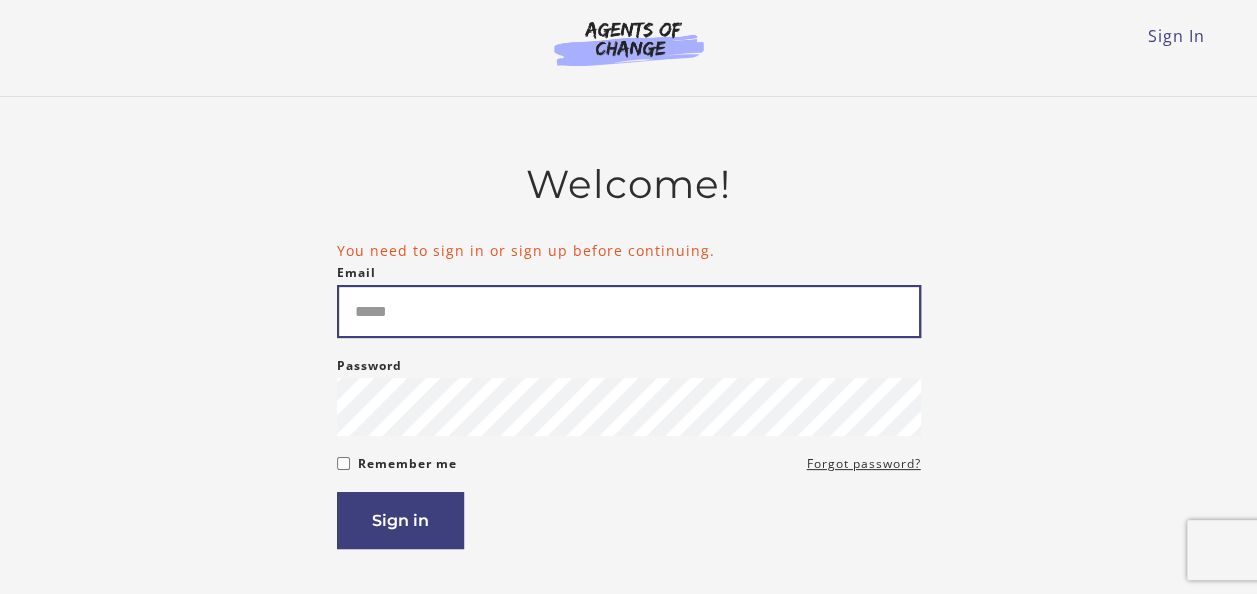 click on "Email" at bounding box center (629, 311) 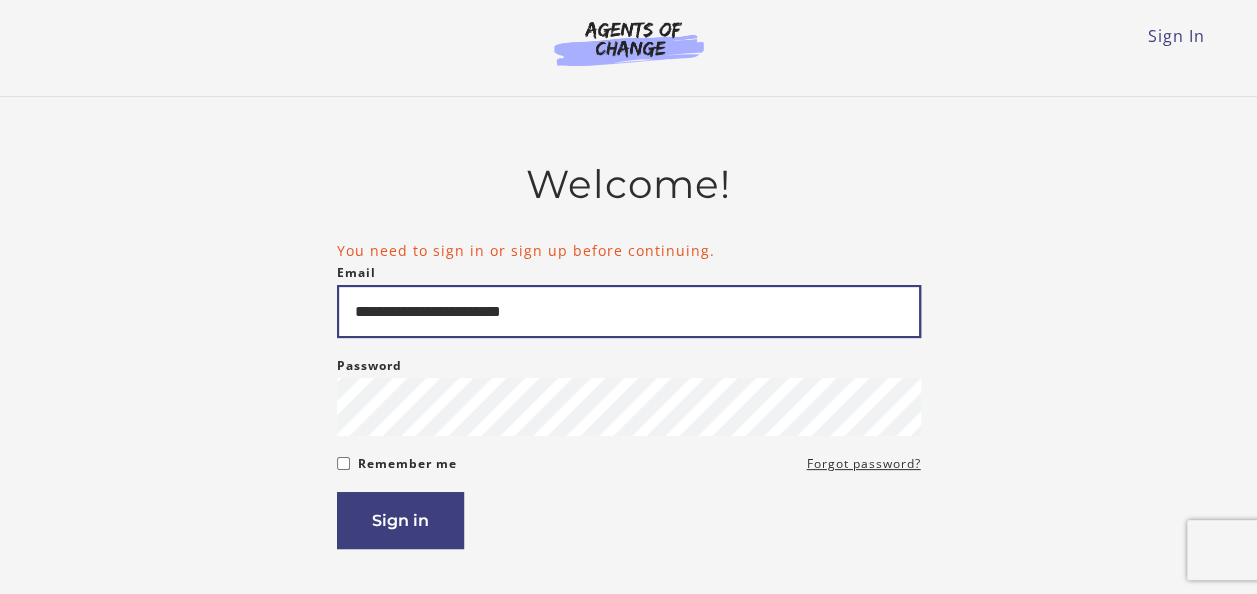 type on "**********" 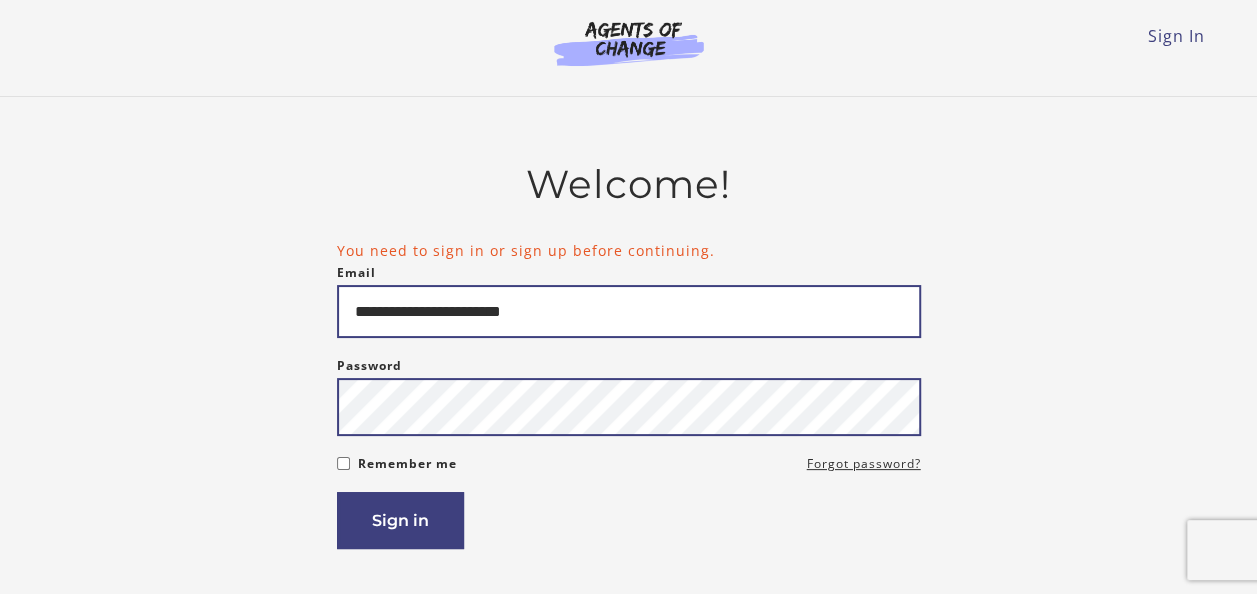 click on "Sign in" at bounding box center [400, 520] 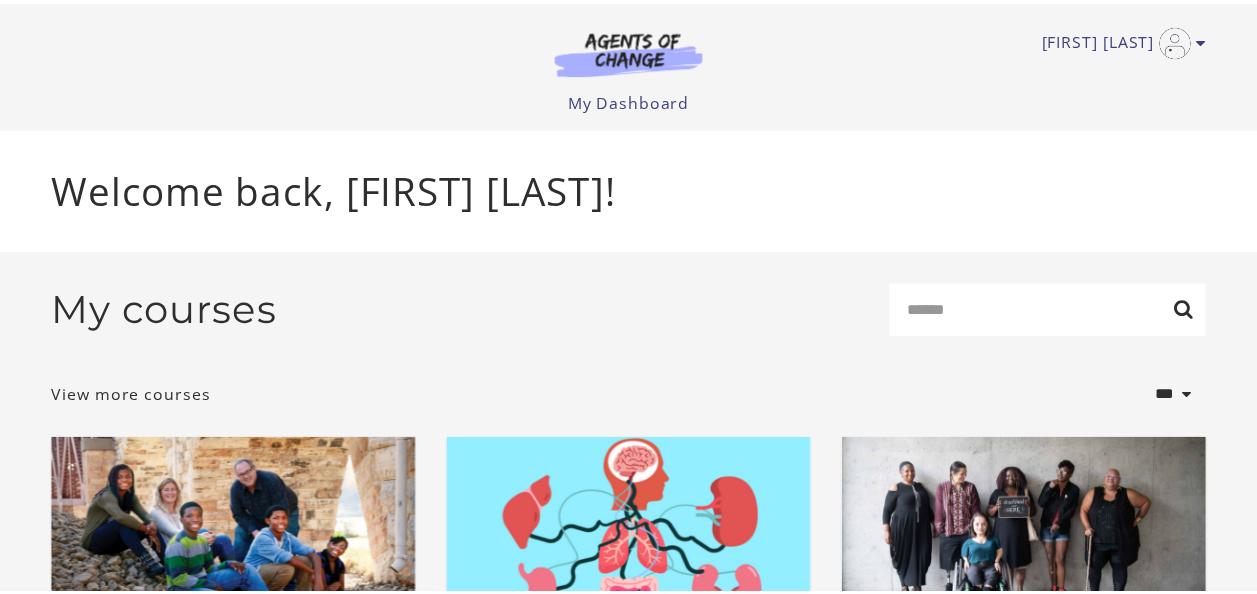scroll, scrollTop: 0, scrollLeft: 0, axis: both 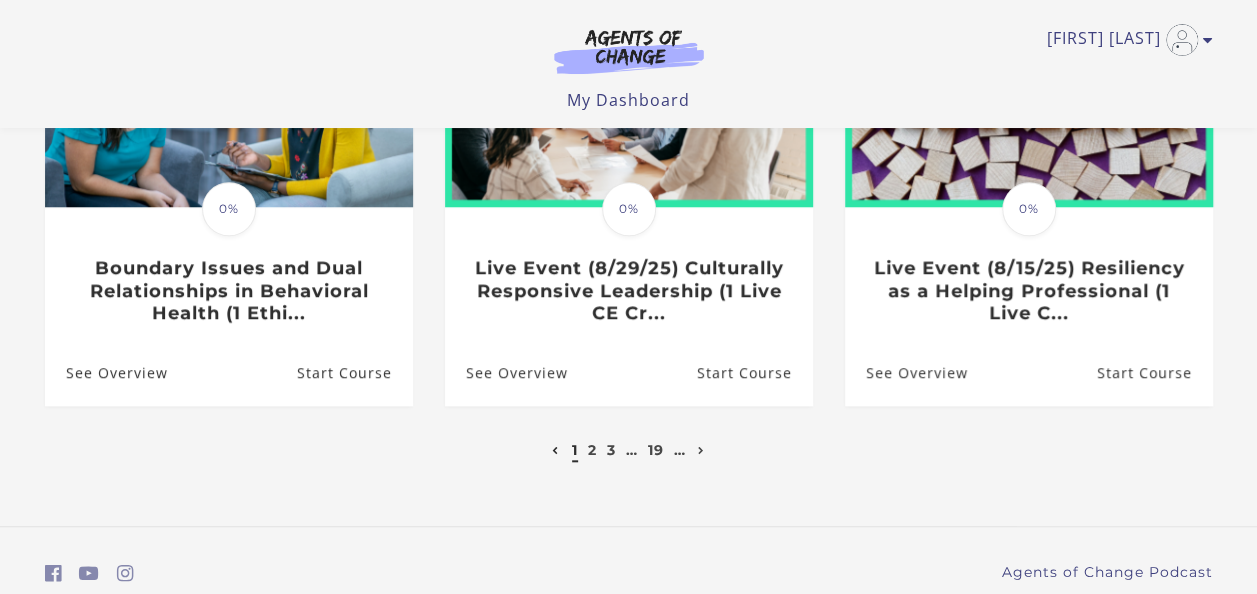 click on "2" at bounding box center [592, 450] 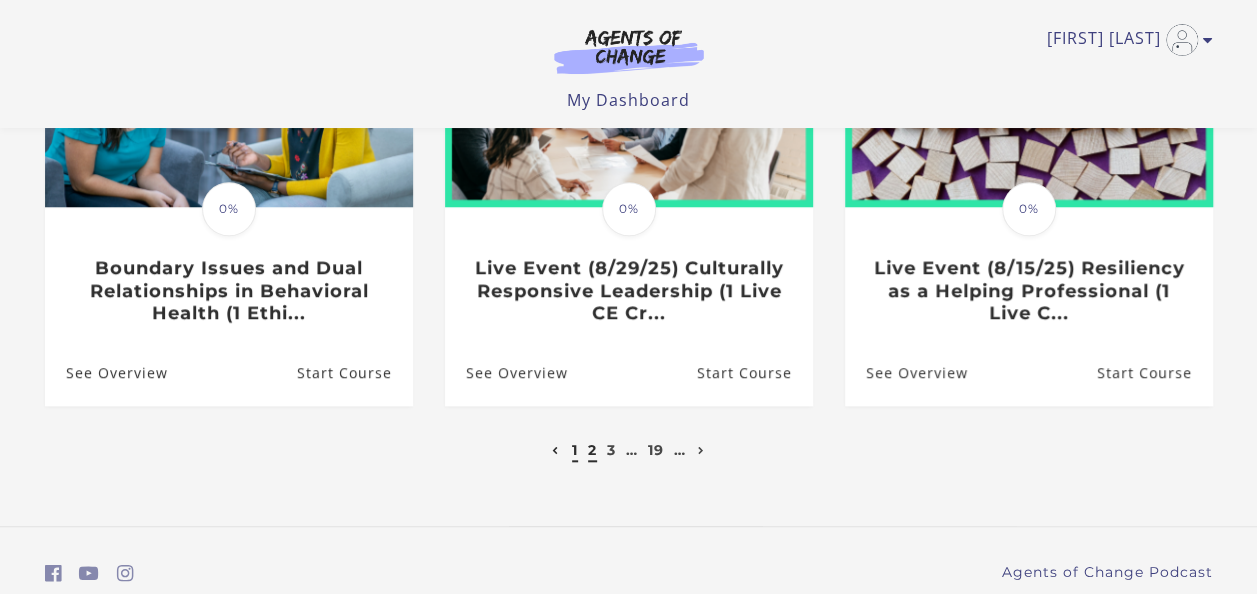 click on "2" at bounding box center (592, 450) 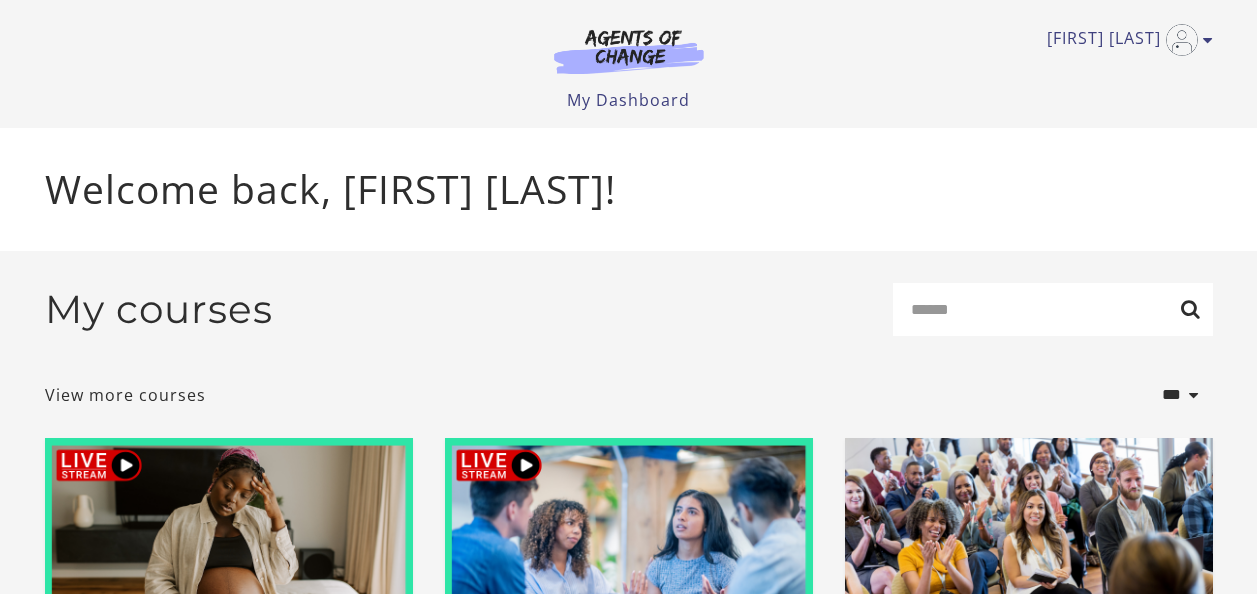 scroll, scrollTop: 0, scrollLeft: 0, axis: both 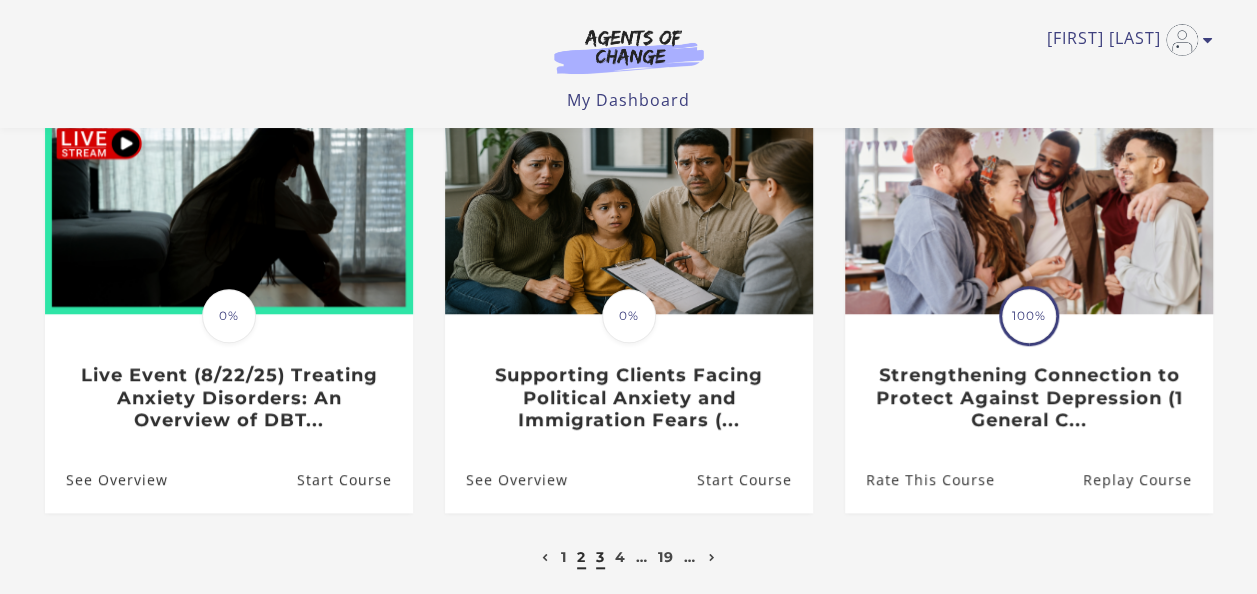 click on "3" at bounding box center [600, 557] 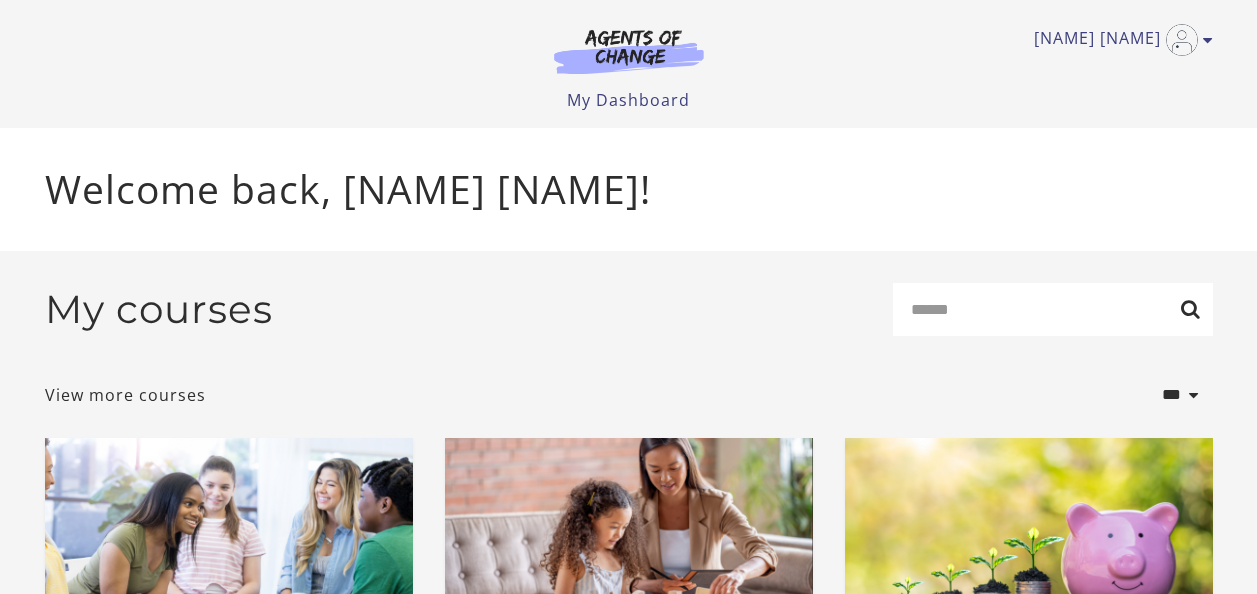 scroll, scrollTop: 0, scrollLeft: 0, axis: both 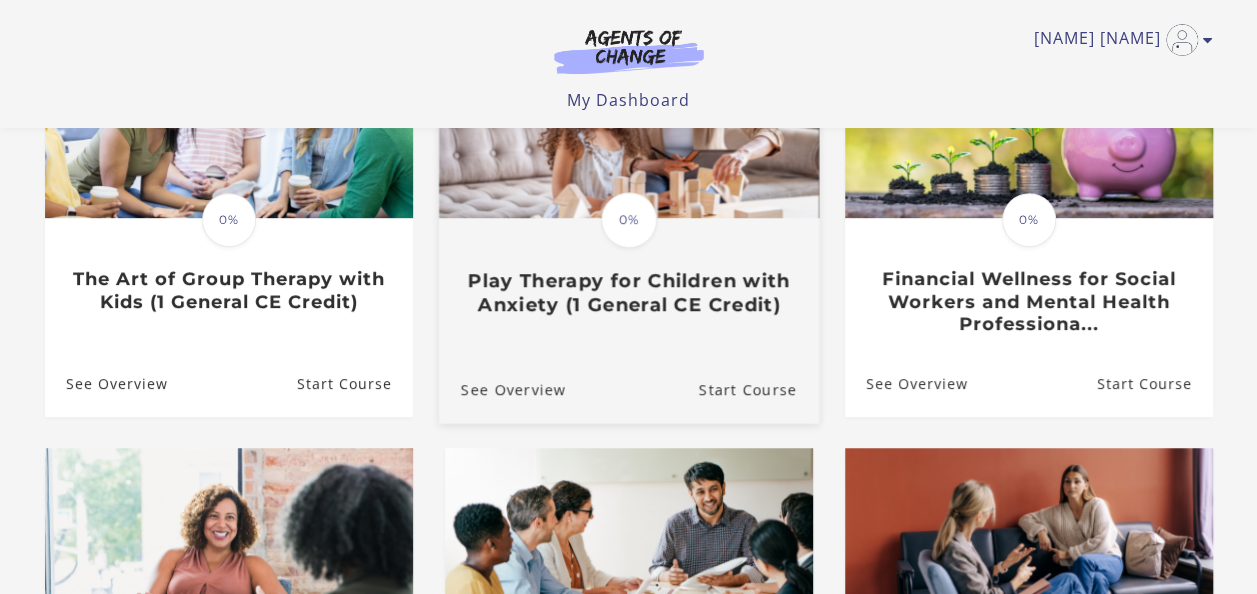 click on "Play Therapy for Children with Anxiety (1 General CE Credit)" at bounding box center (628, 292) 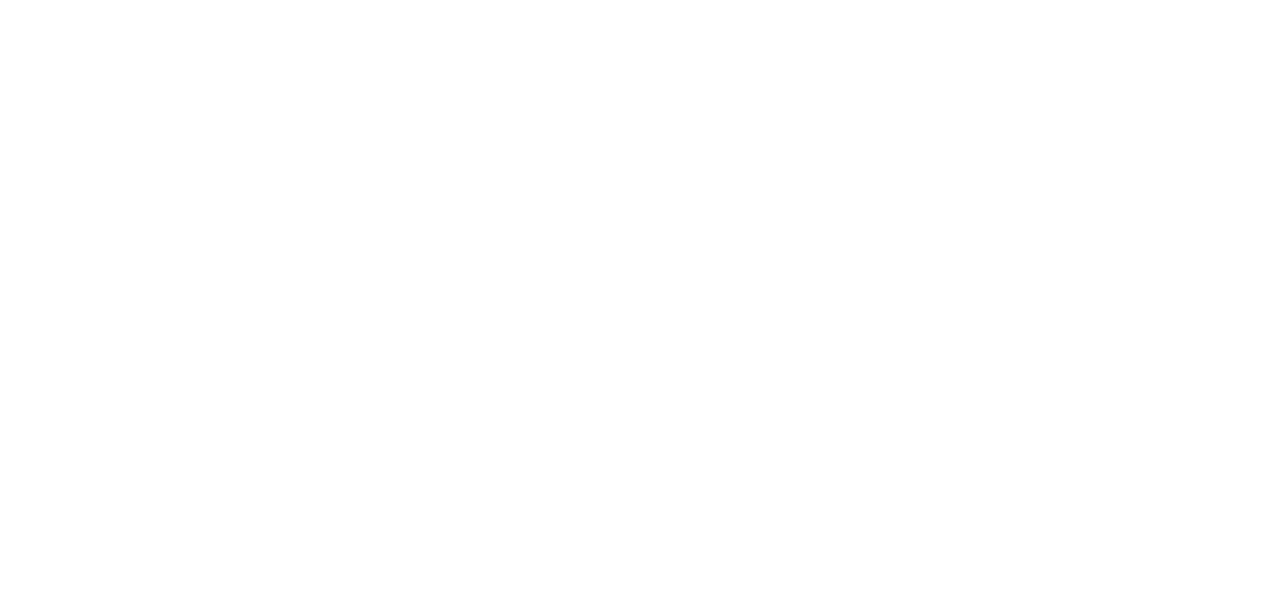 scroll, scrollTop: 0, scrollLeft: 0, axis: both 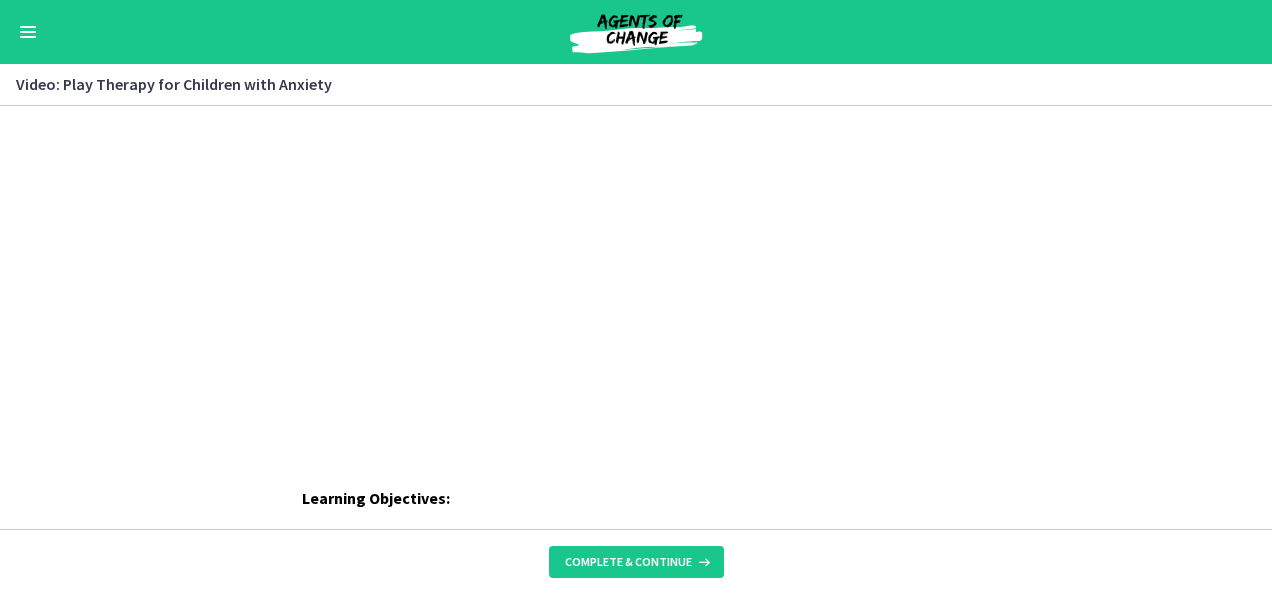 click on "Click for sound
@keyframes VOLUME_SMALL_WAVE_FLASH {
0% { opacity: 0; }
33% { opacity: 1; }
66% { opacity: 1; }
100% { opacity: 0; }
}
@keyframes VOLUME_LARGE_WAVE_FLASH {
0% { opacity: 0; }
33% { opacity: 1; }
66% { opacity: 1; }
100% { opacity: 0; }
}
.volume__small-wave {
animation: VOLUME_SMALL_WAVE_FLASH 2s infinite;
opacity: 0;
}
.volume__large-wave {
animation: VOLUME_LARGE_WAVE_FLASH 2s infinite .3s;
opacity: 0;
}
21:25" at bounding box center (636, 273) 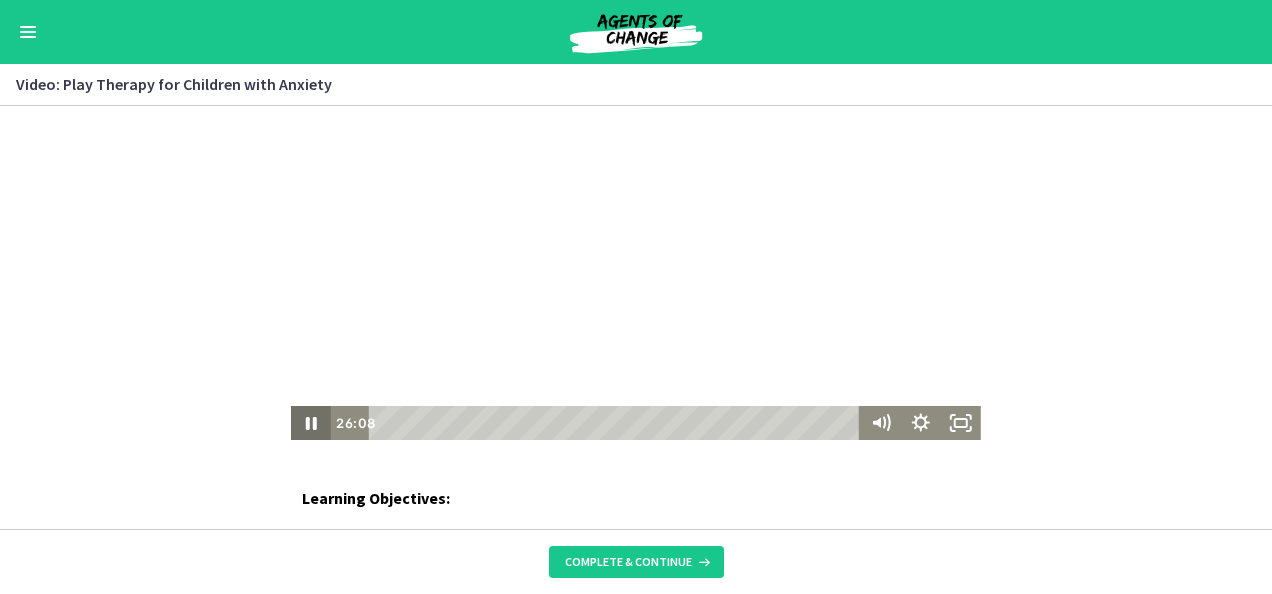 click 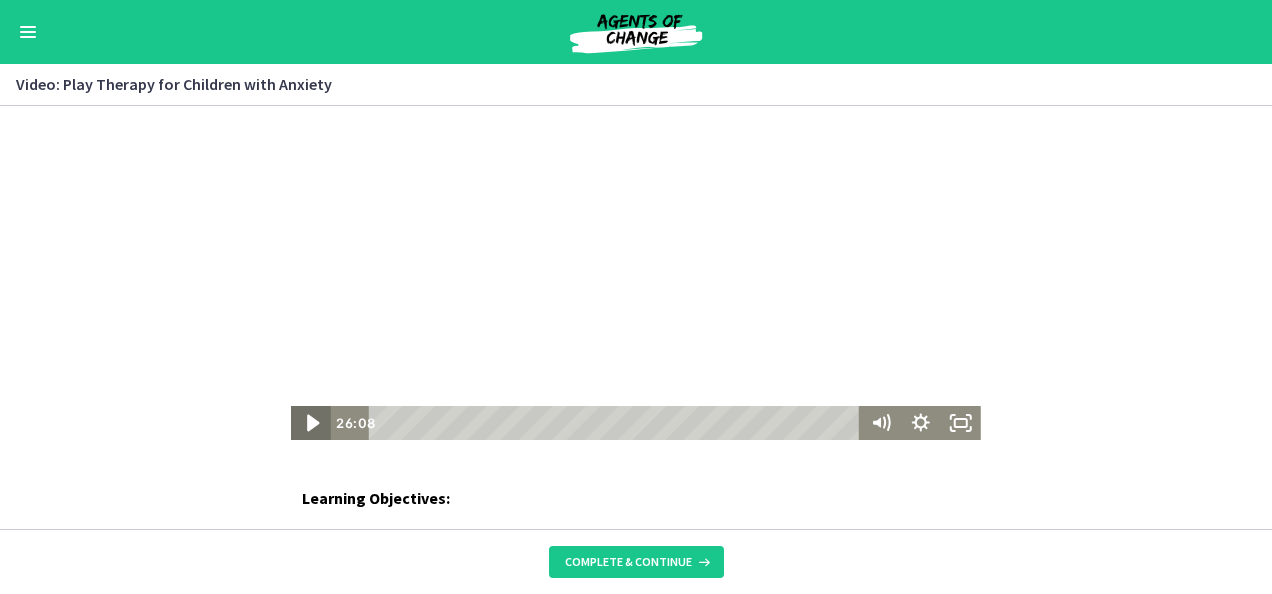 click 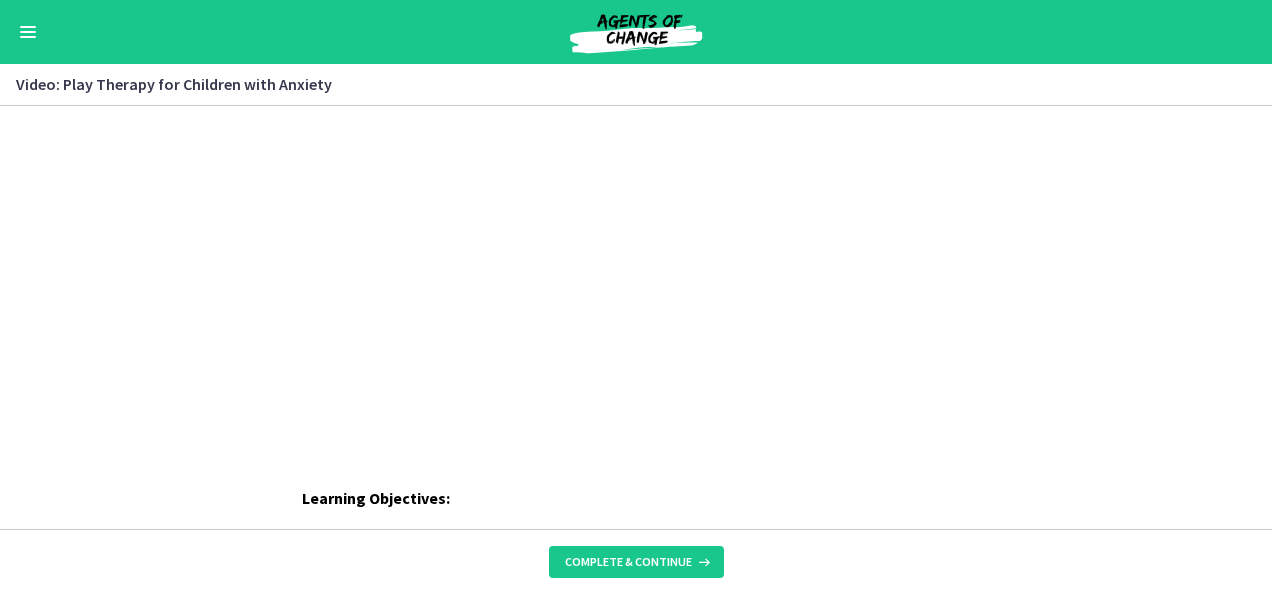 drag, startPoint x: 589, startPoint y: 556, endPoint x: 482, endPoint y: 504, distance: 118.966385 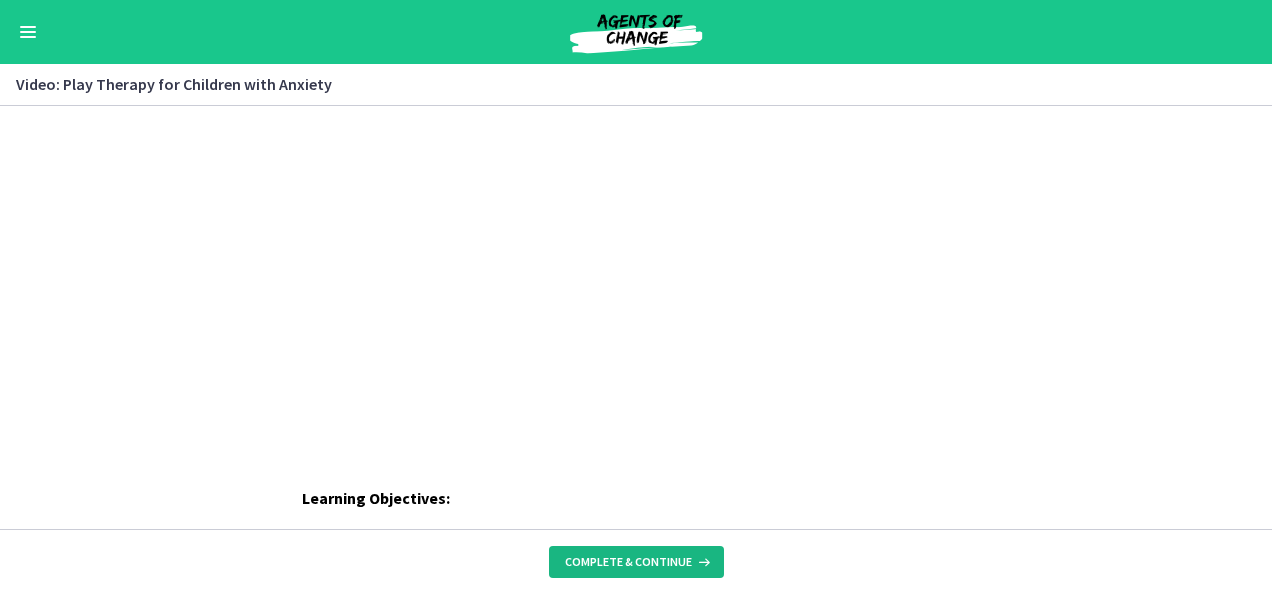 click on "Complete & continue" at bounding box center (628, 562) 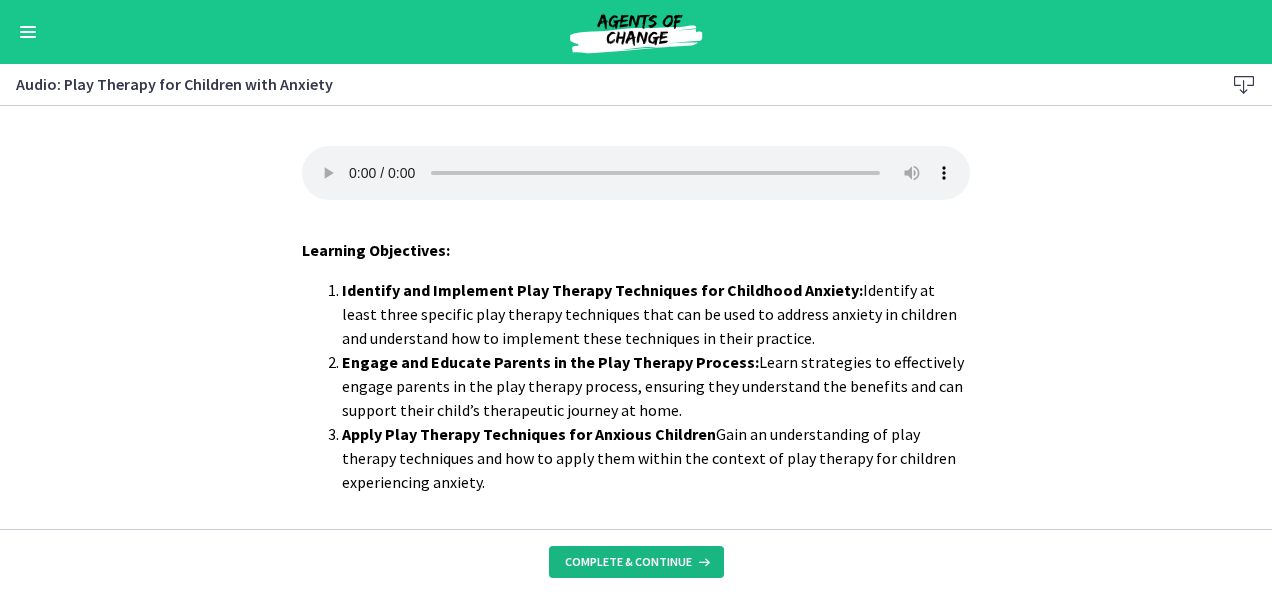 click on "Complete & continue" at bounding box center [628, 562] 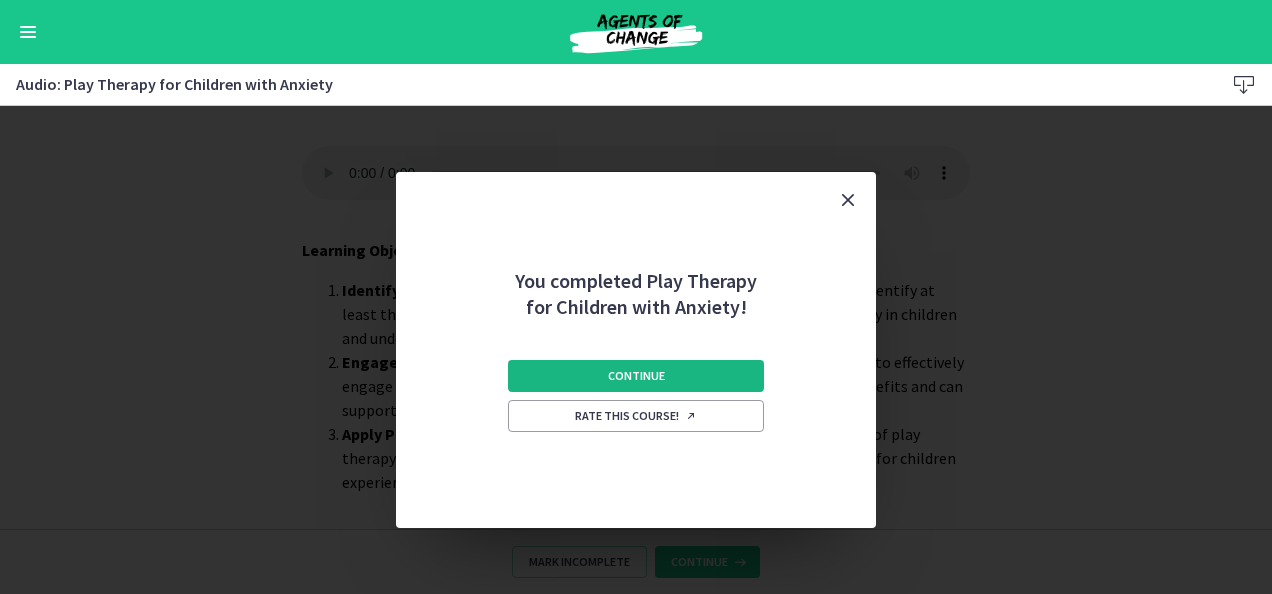 click on "Continue" at bounding box center [636, 376] 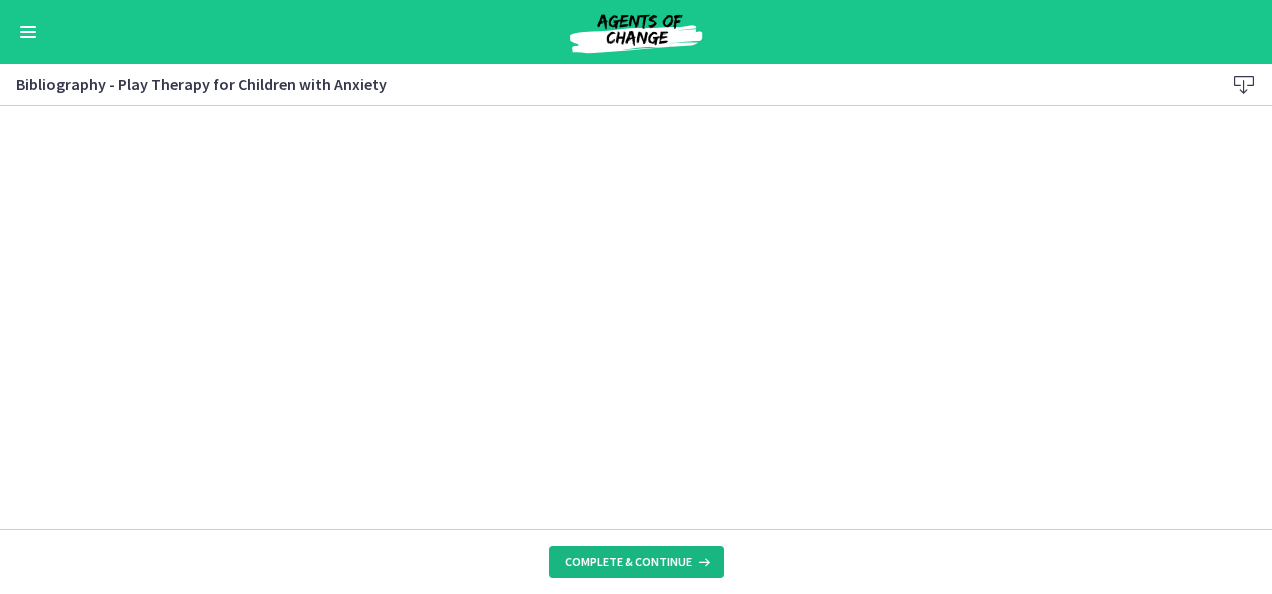 click on "Complete & continue" at bounding box center (628, 562) 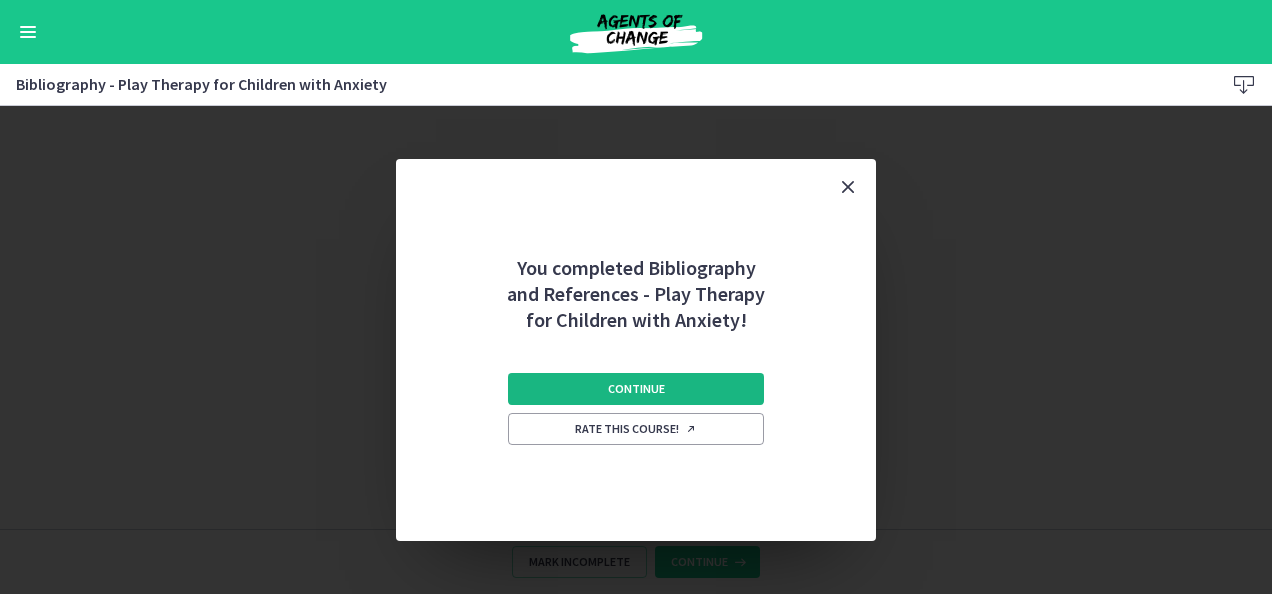 click on "Continue" at bounding box center [636, 389] 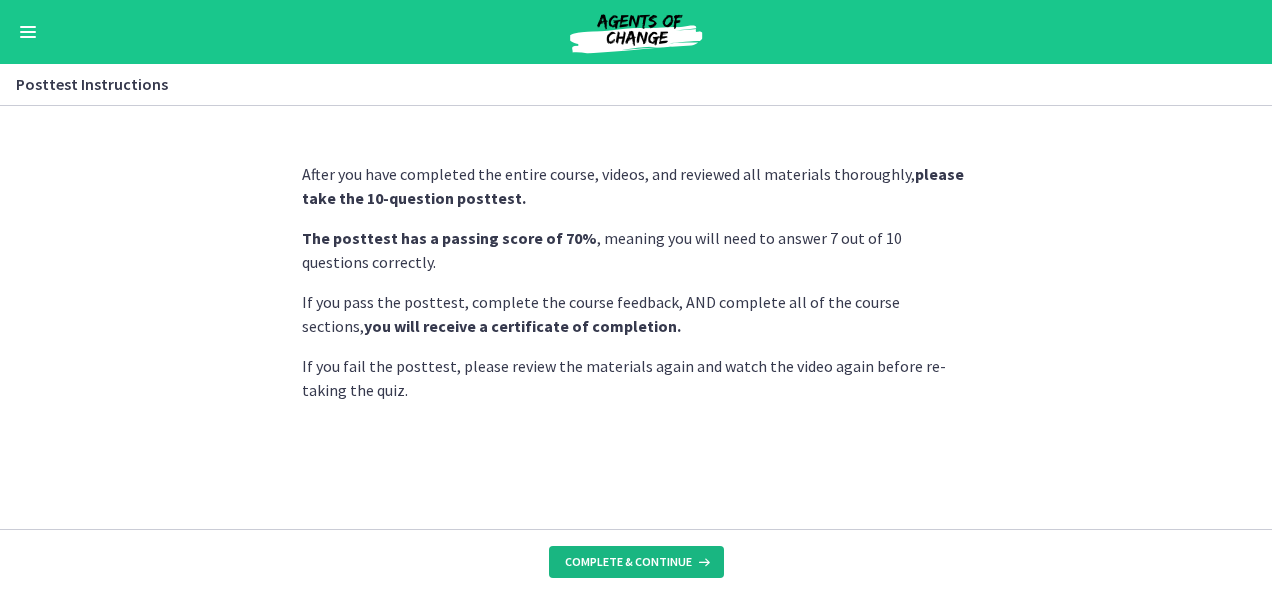 click on "Complete & continue" at bounding box center (636, 562) 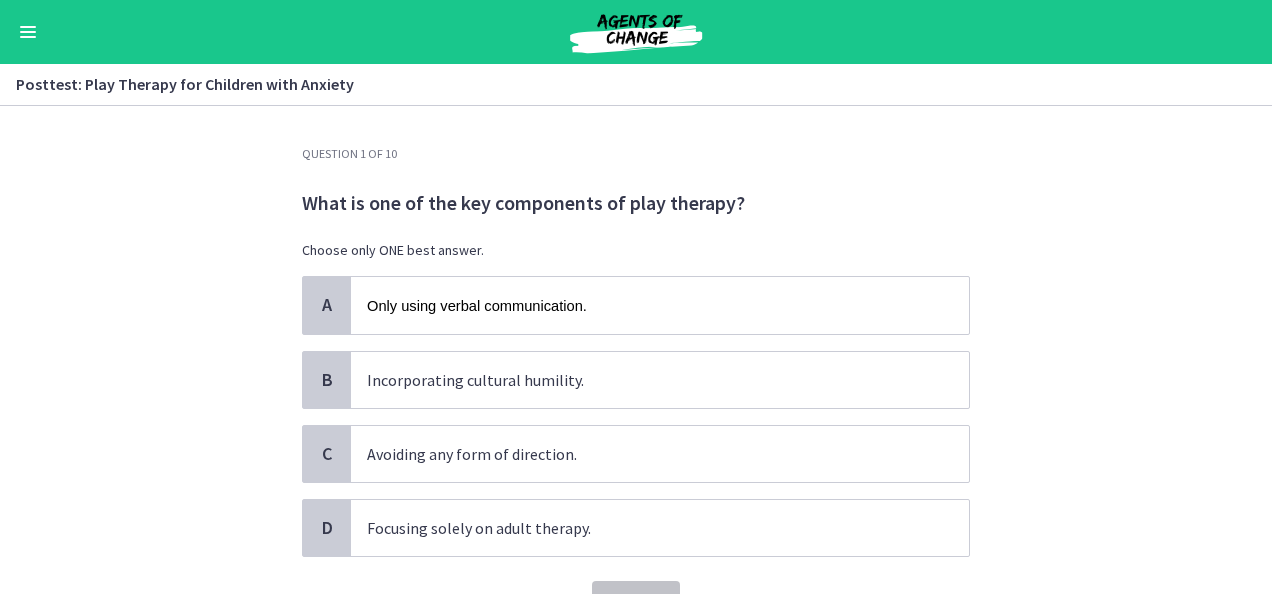 click on "Question   1   of   10
What is one of the key components of play therapy?
Choose only ONE best answer.
A
Only using verbal communication.
B
Incorporating cultural humility.
C
Avoiding any form of direction.
D
Focusing solely on adult therapy.
Confirm" at bounding box center [636, 350] 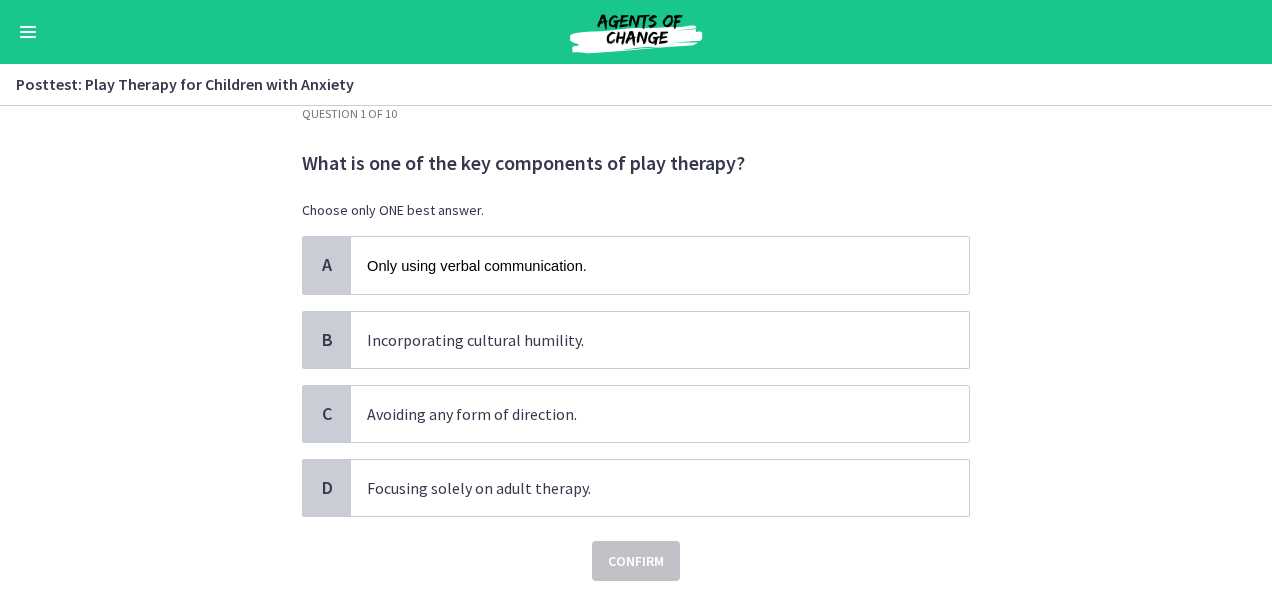 scroll, scrollTop: 80, scrollLeft: 0, axis: vertical 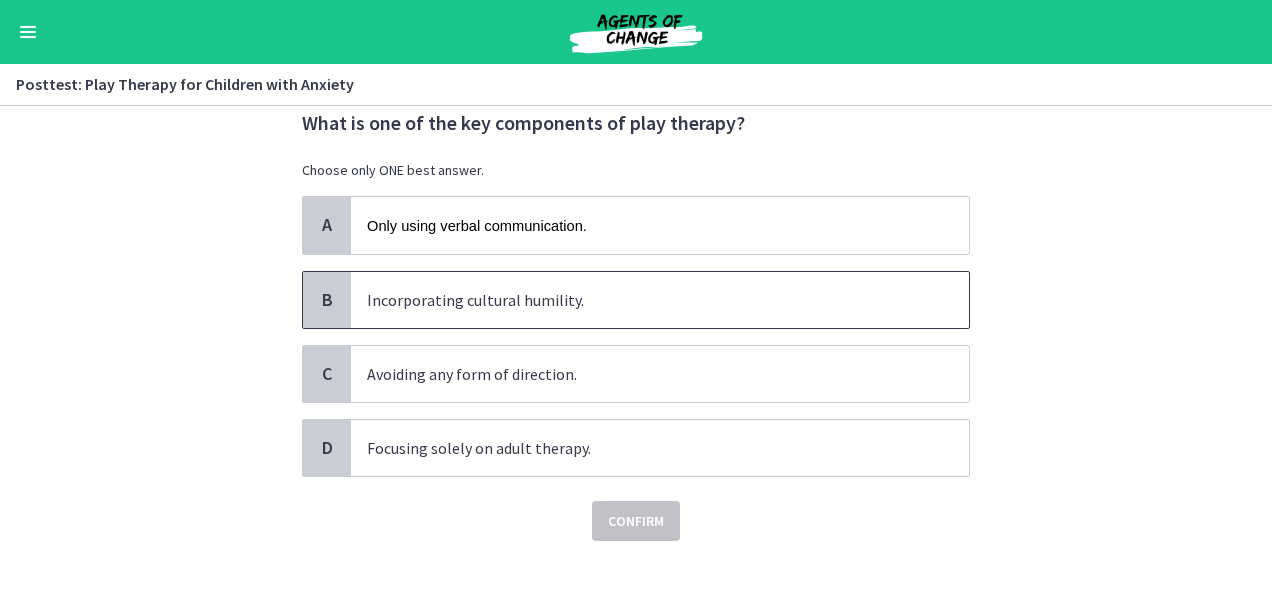 click on "Incorporating cultural humility." at bounding box center (660, 300) 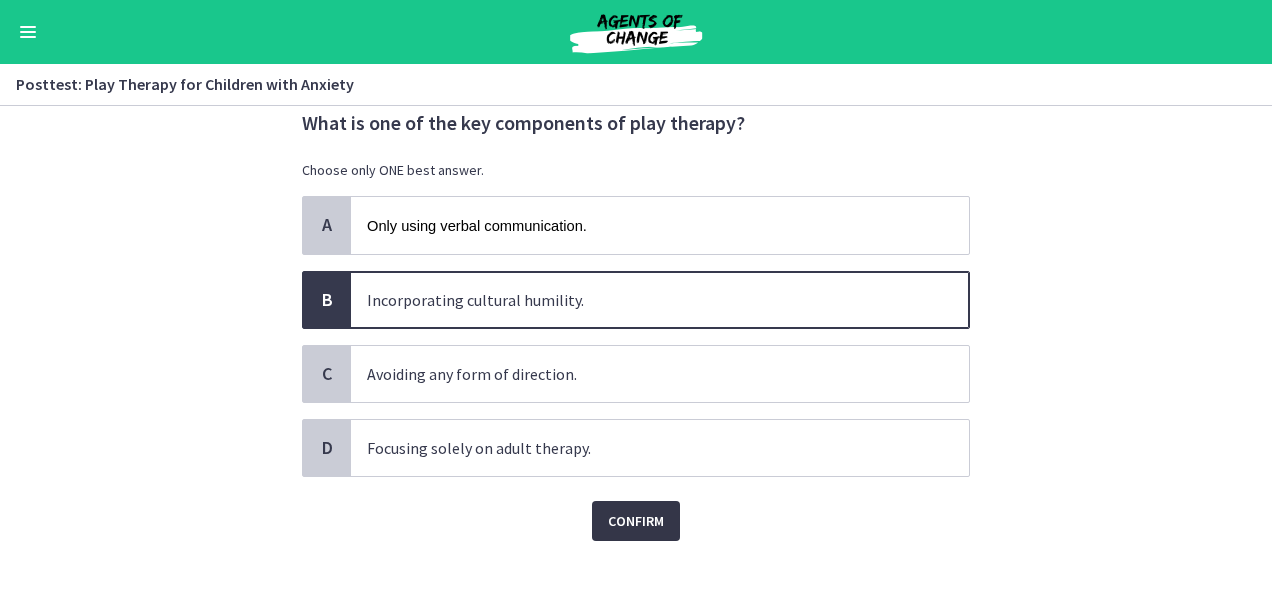 click on "Confirm" at bounding box center [636, 521] 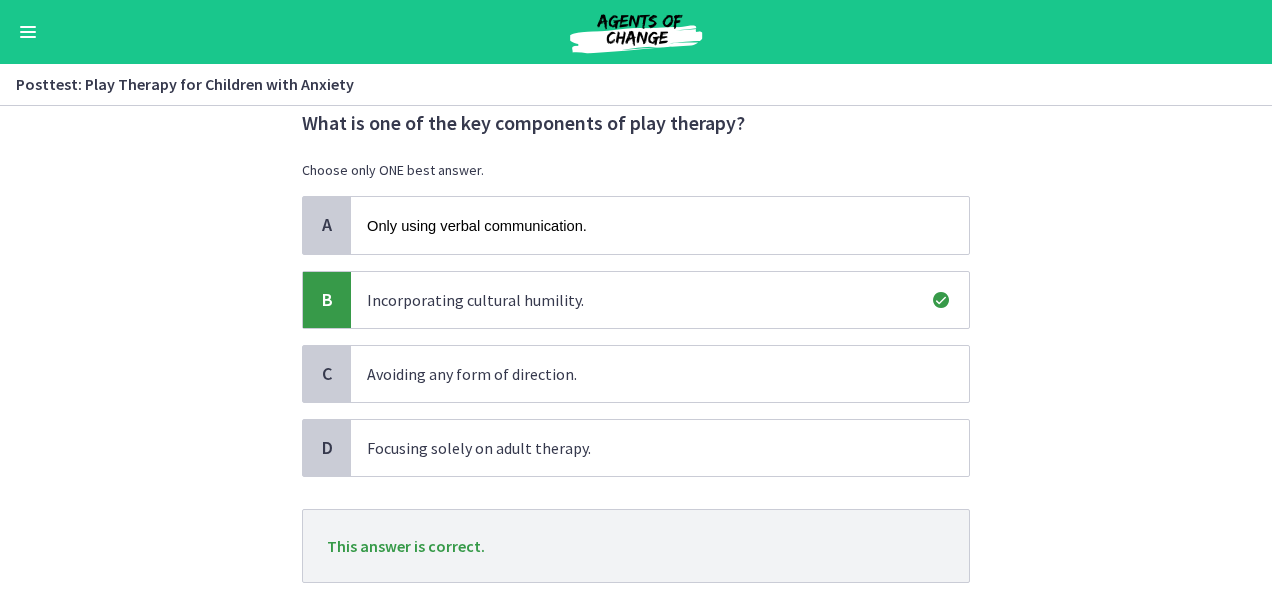 click on "Question   1   of   10
What is one of the key components of play therapy?
Choose only ONE best answer.
A
Only using verbal communication.
B
Incorporating cultural humility.
C
Avoiding any form of direction.
D
Focusing solely on adult therapy.
This answer is correct.
Next" at bounding box center (636, 350) 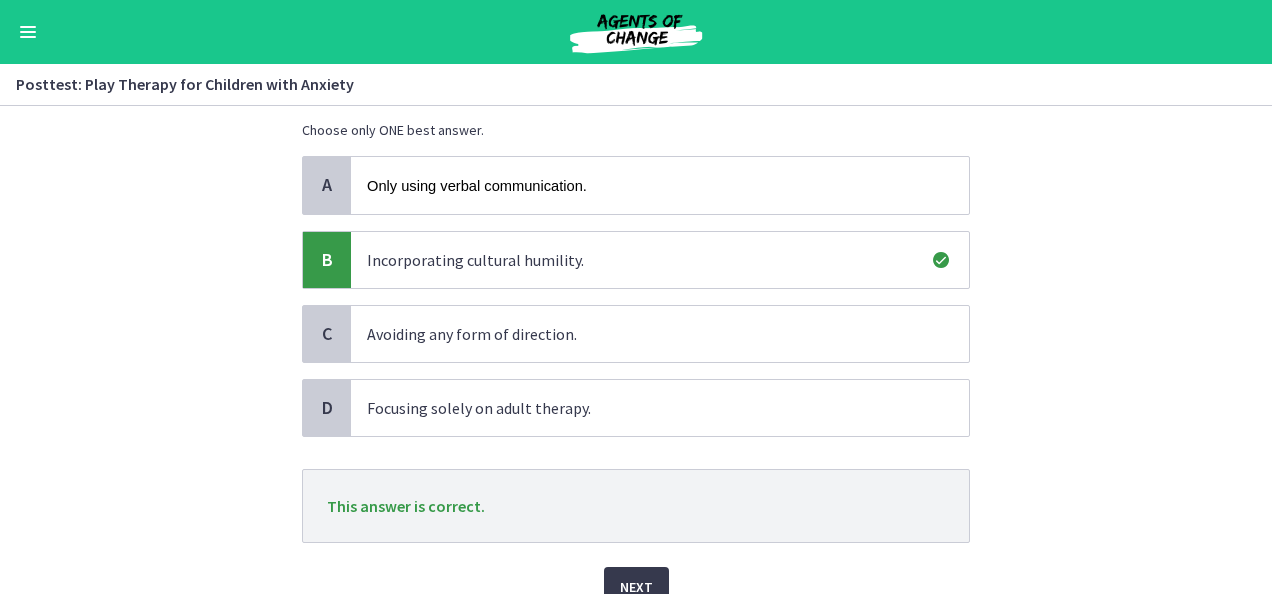 scroll, scrollTop: 209, scrollLeft: 0, axis: vertical 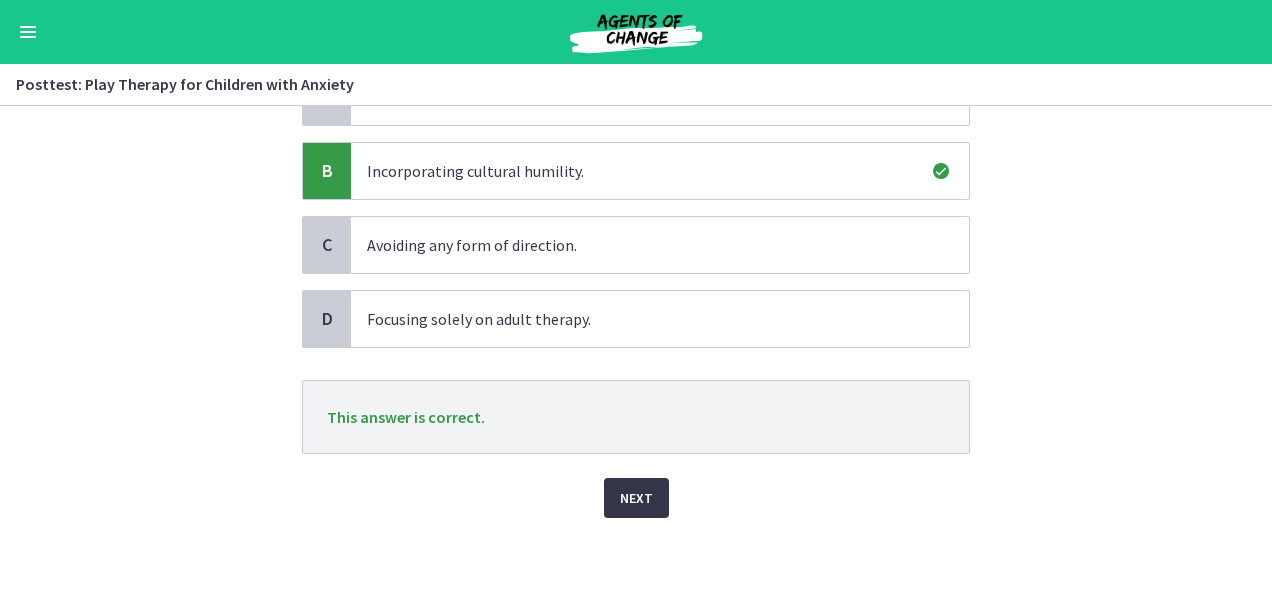 click on "Next" at bounding box center [636, 498] 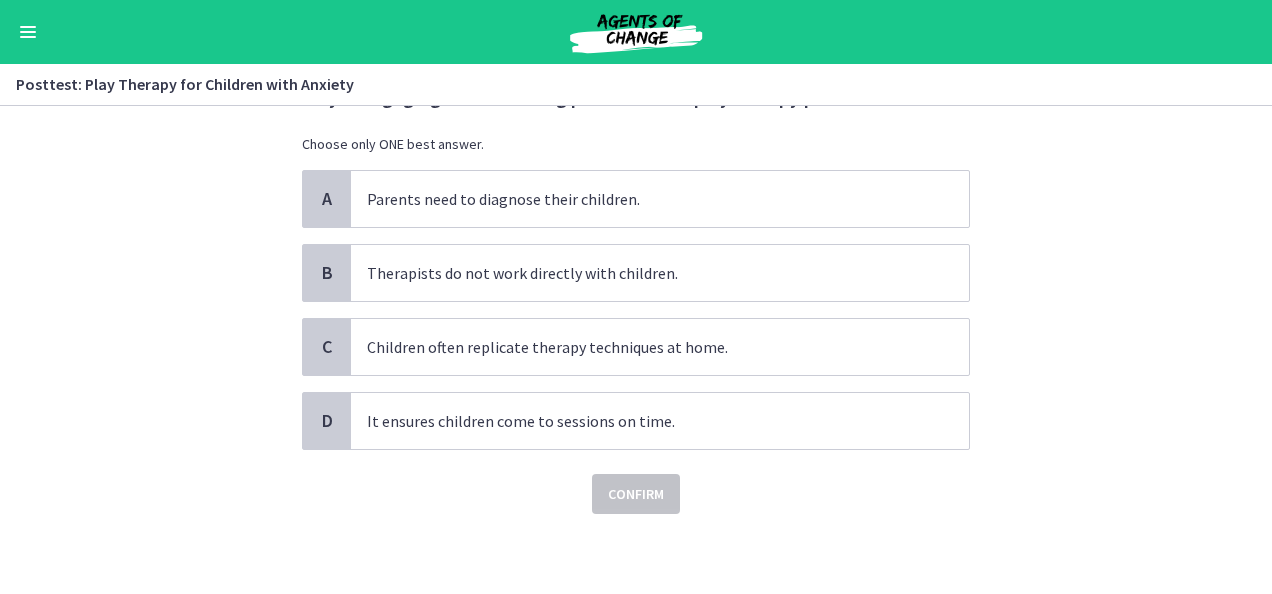 scroll, scrollTop: 0, scrollLeft: 0, axis: both 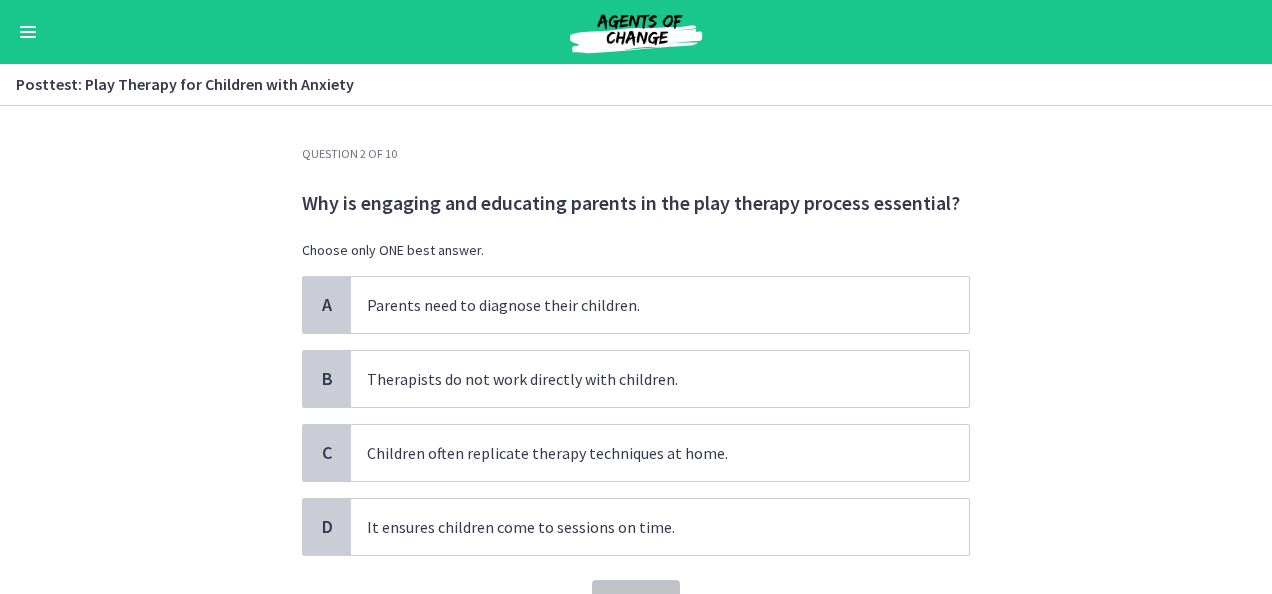 click on "Question   2   of   10
Why is engaging and educating parents in the play therapy process essential?
Choose only ONE best answer.
A
Parents need to diagnose their children.
B
Therapists do not work directly with children.
C
Children often replicate therapy techniques at home.
D
It ensures children come to sessions on time.
Confirm" at bounding box center [636, 350] 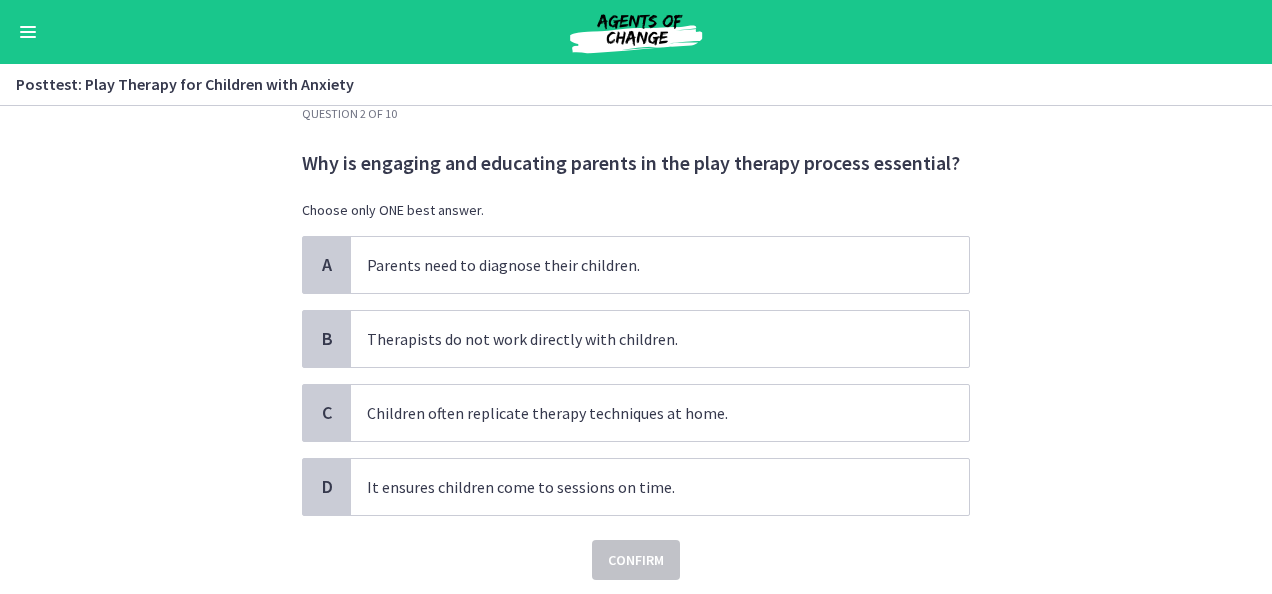scroll, scrollTop: 103, scrollLeft: 0, axis: vertical 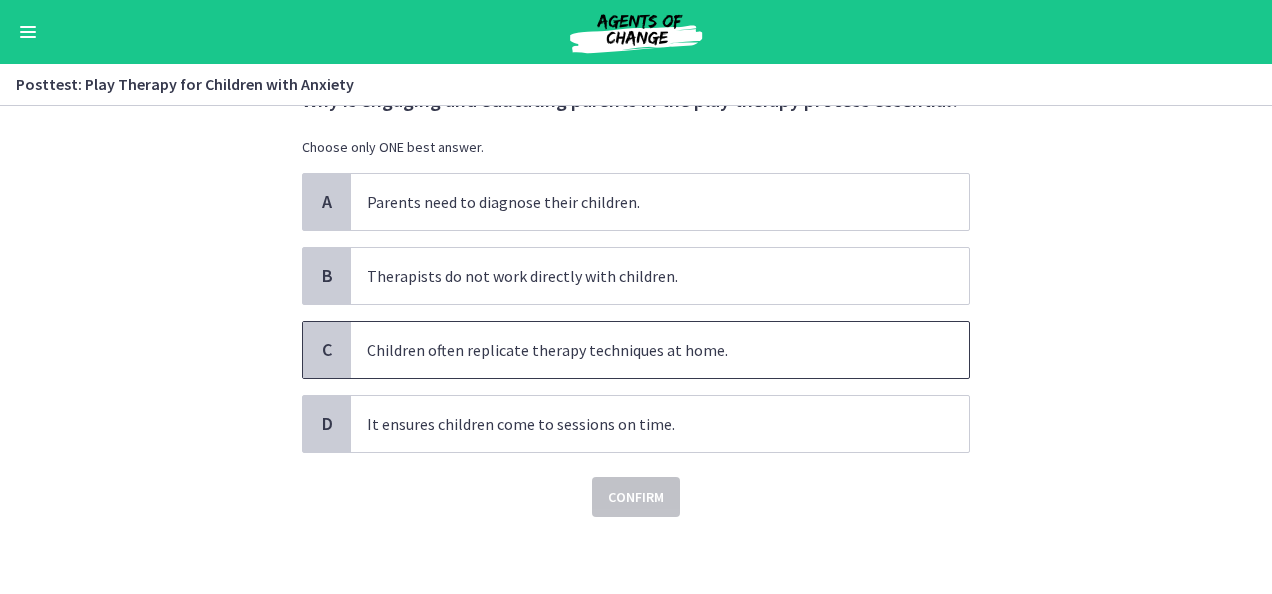 click on "Children often replicate therapy techniques at home." at bounding box center [640, 350] 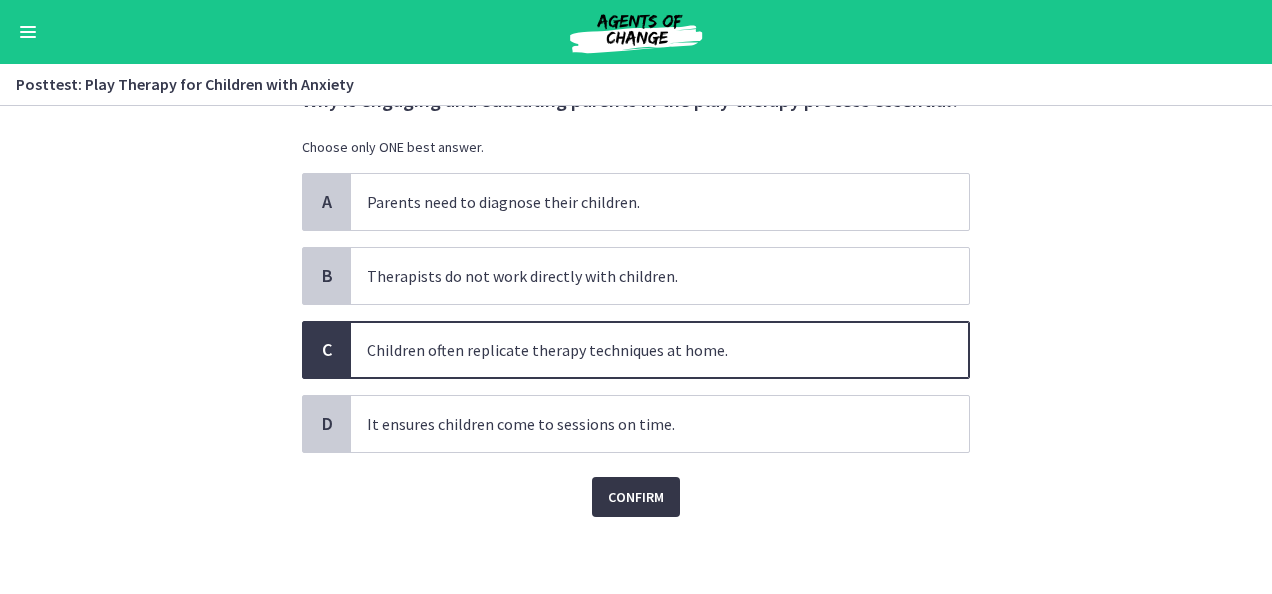 click on "Confirm" at bounding box center [636, 497] 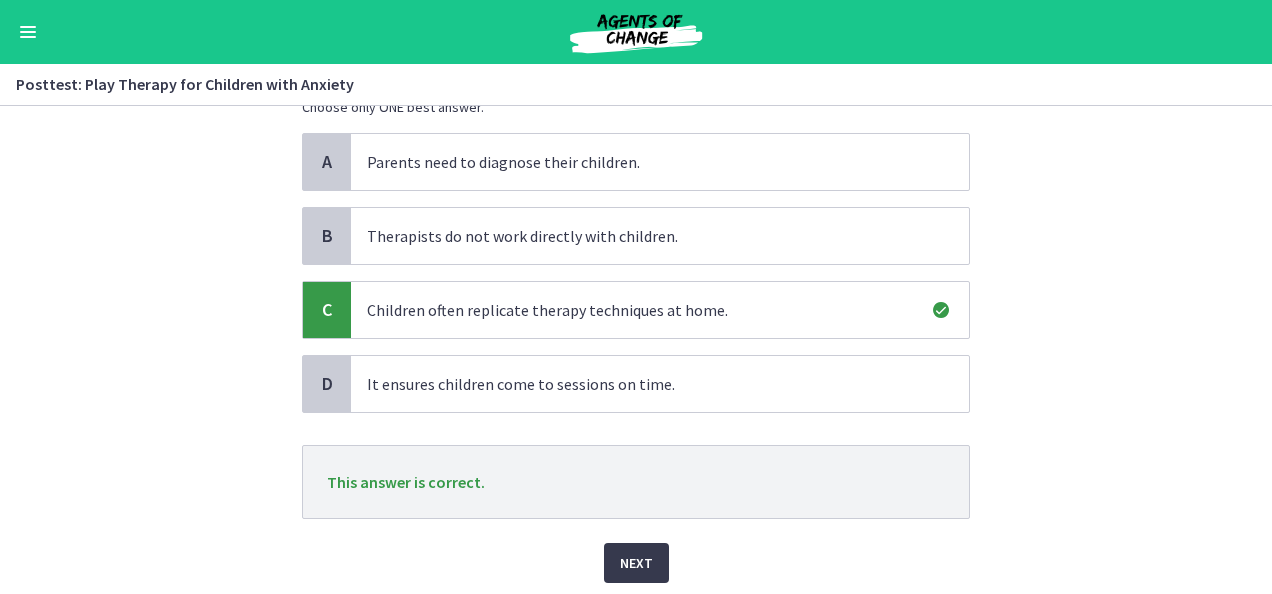 scroll, scrollTop: 208, scrollLeft: 0, axis: vertical 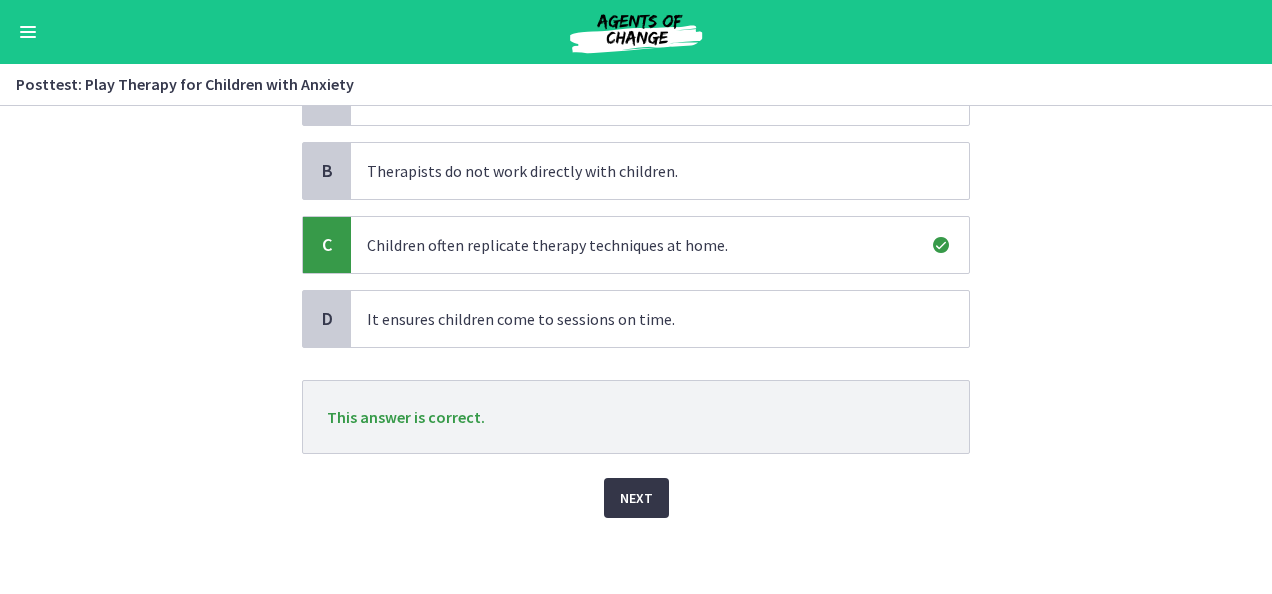 click on "Next" at bounding box center [636, 498] 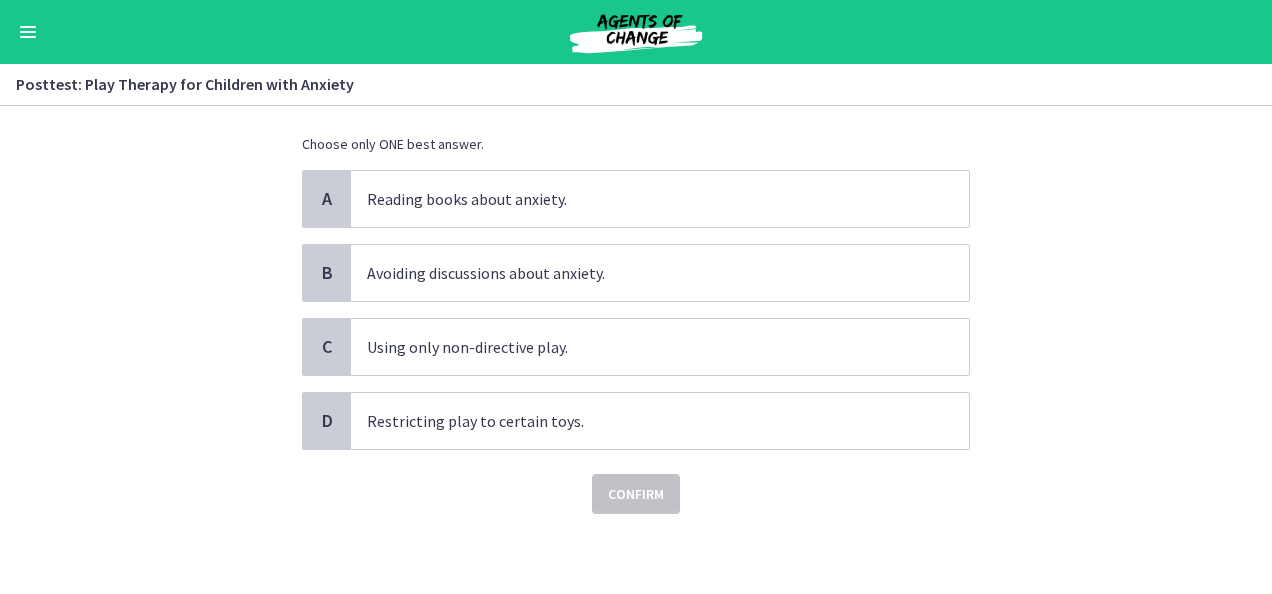 scroll, scrollTop: 0, scrollLeft: 0, axis: both 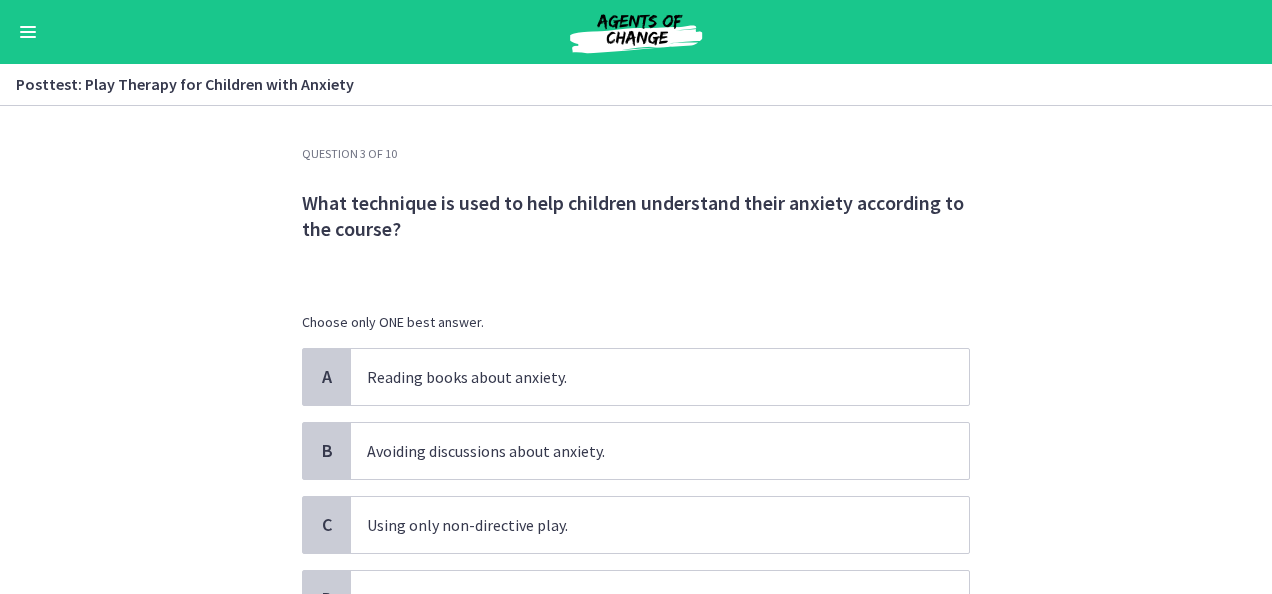 click on "Question   3   of   10
What technique is used to help children understand their anxiety according to the course?
Choose only ONE best answer.
A
Reading books about anxiety.
B
Avoiding discussions about anxiety.
C
Using only non-directive play.
D
Restricting play to certain toys.
Confirm" at bounding box center [636, 350] 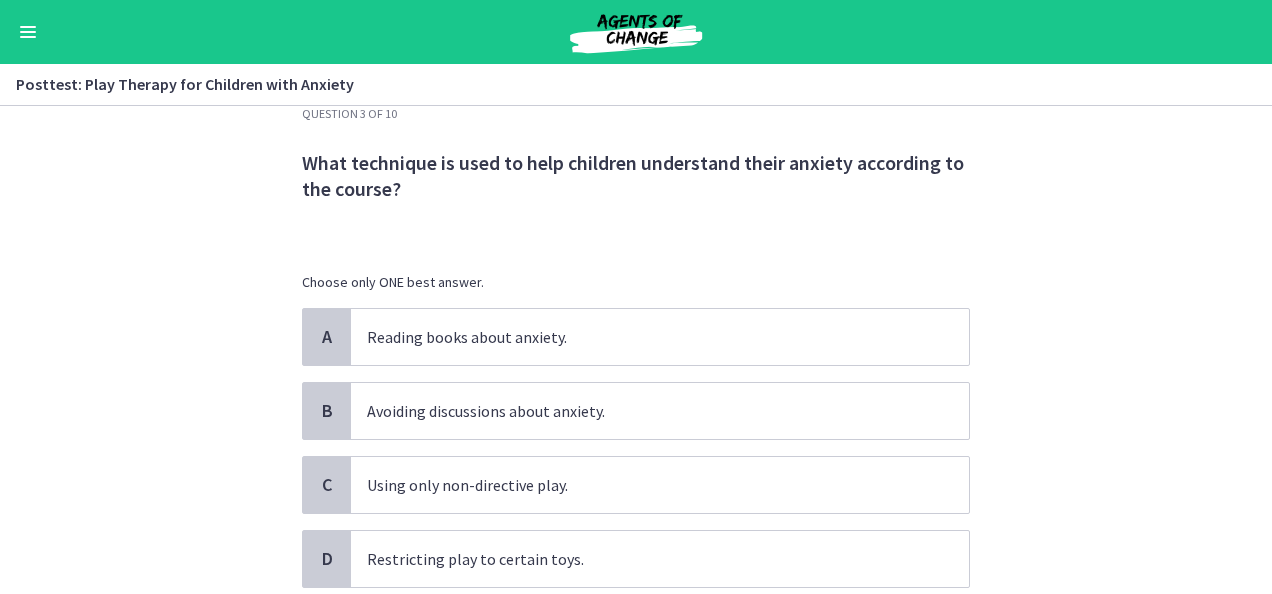 scroll, scrollTop: 175, scrollLeft: 0, axis: vertical 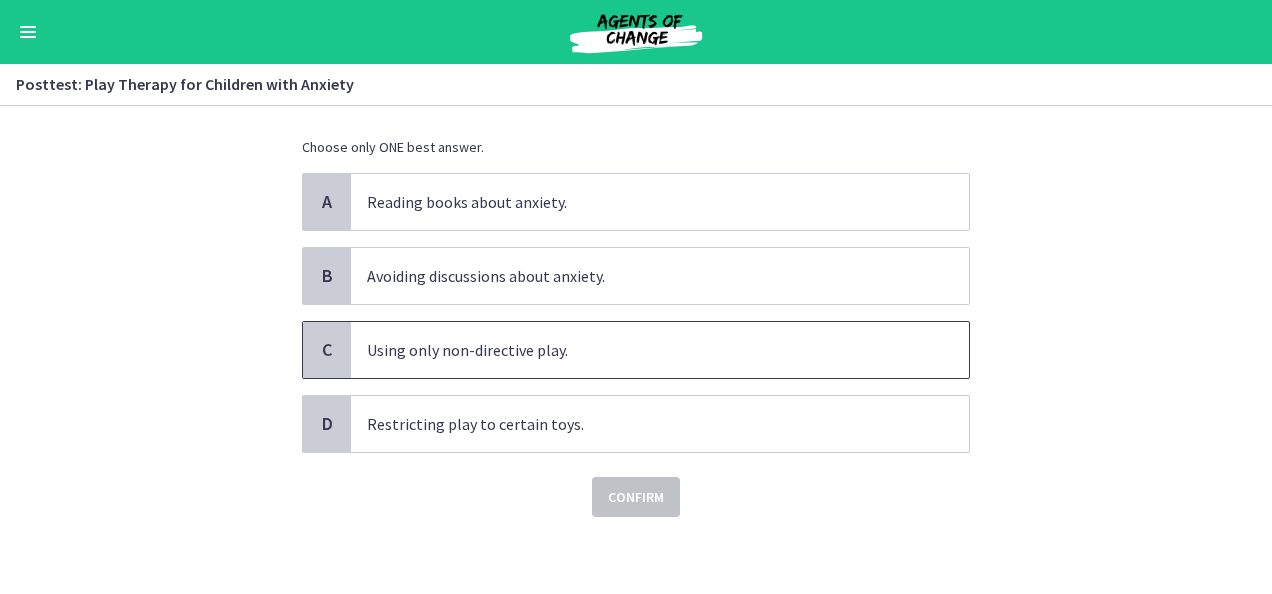 click on "Using only non-directive play." at bounding box center (660, 350) 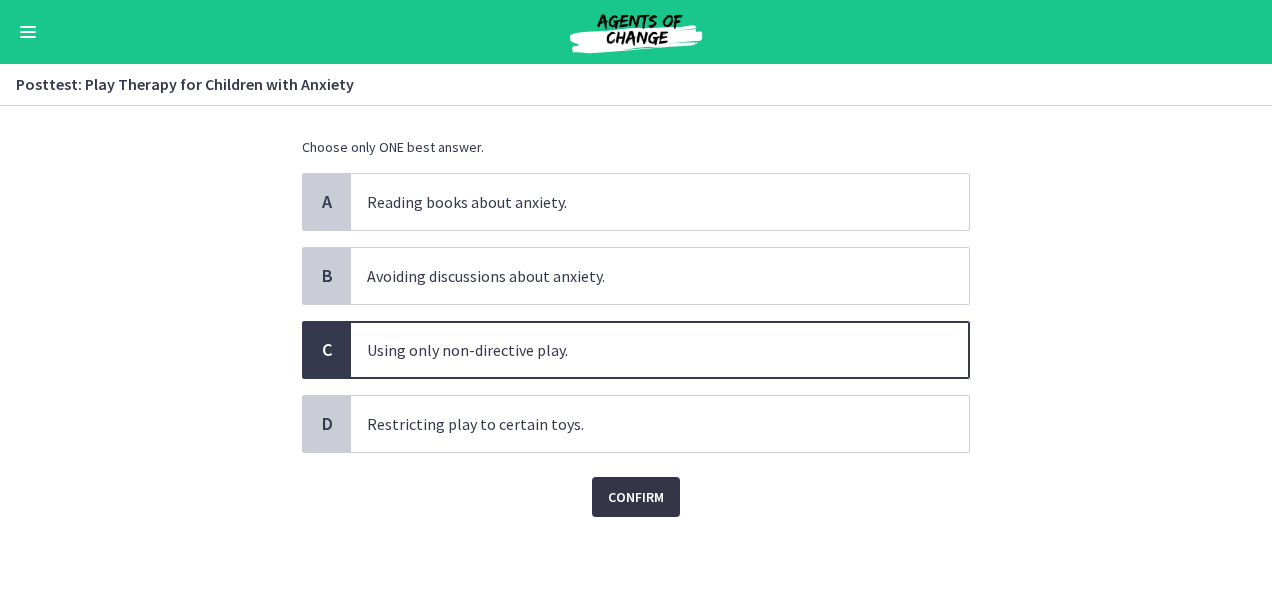 click on "Confirm" at bounding box center (636, 497) 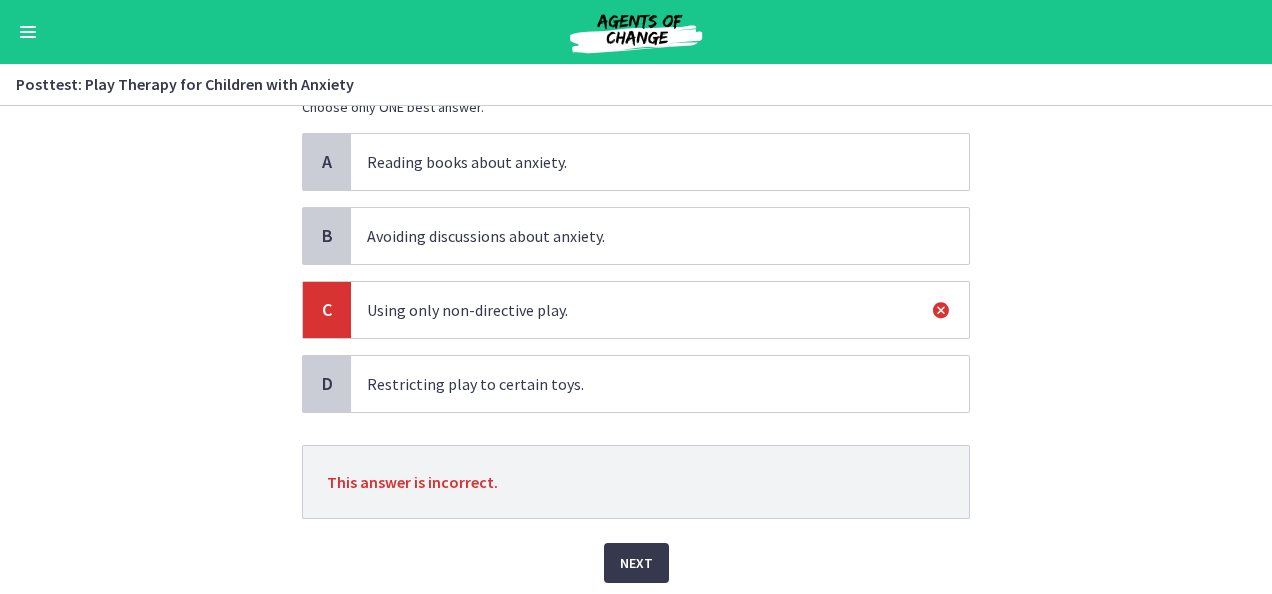 scroll, scrollTop: 280, scrollLeft: 0, axis: vertical 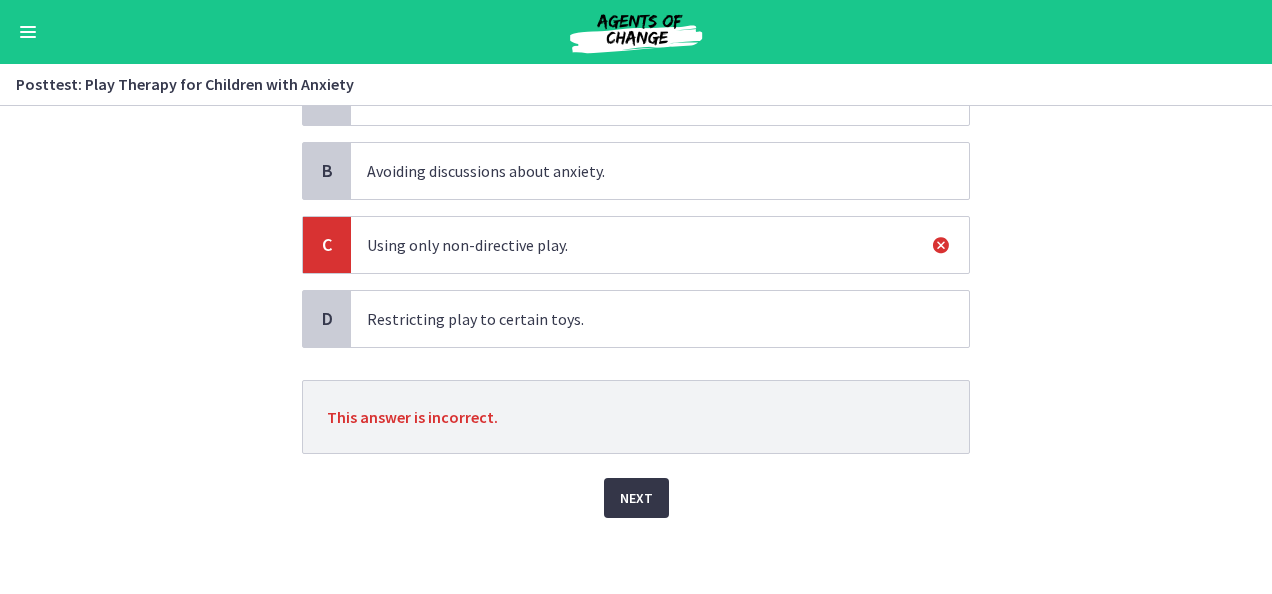 click on "Next" at bounding box center (636, 498) 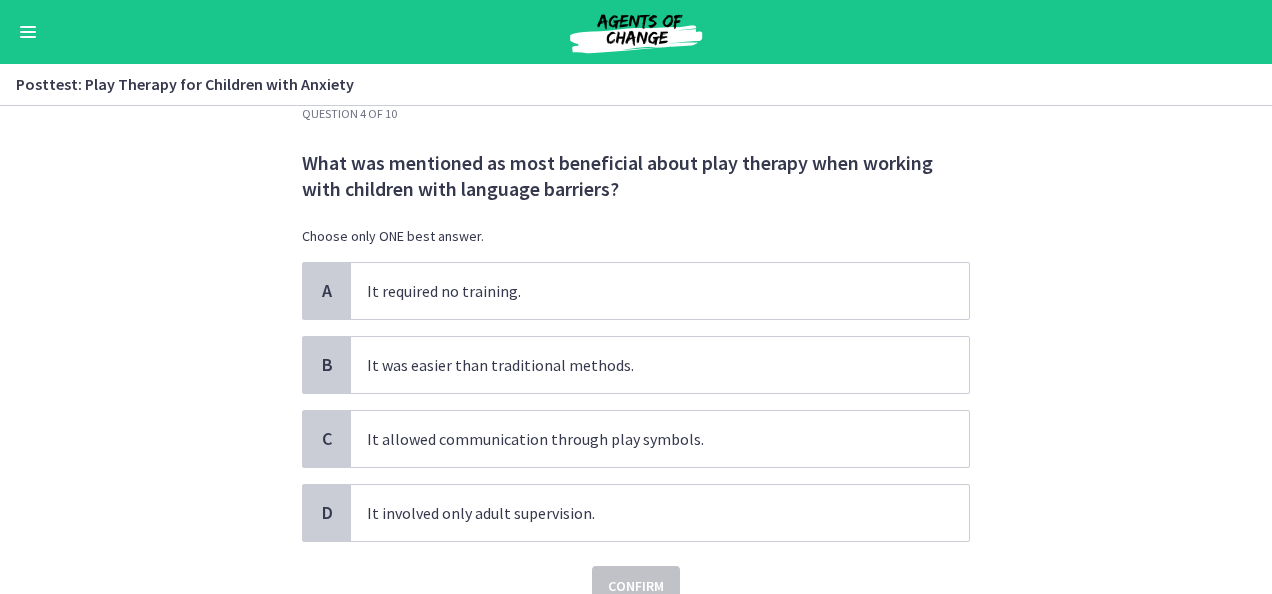 scroll, scrollTop: 80, scrollLeft: 0, axis: vertical 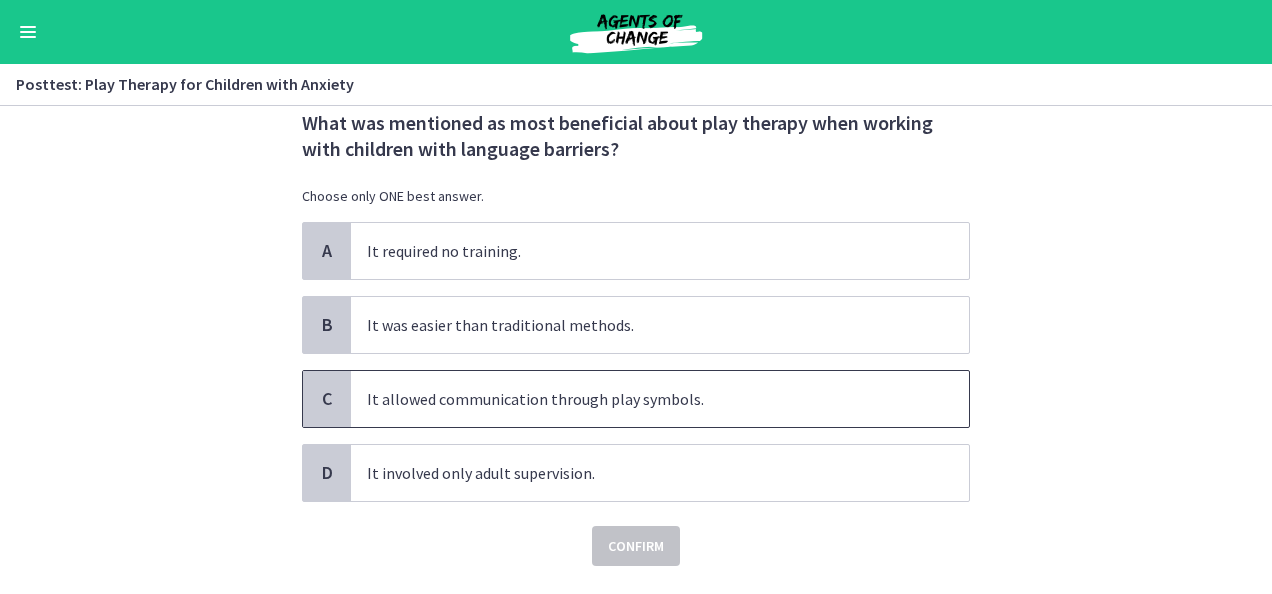 click on "It allowed communication through play symbols." at bounding box center (640, 399) 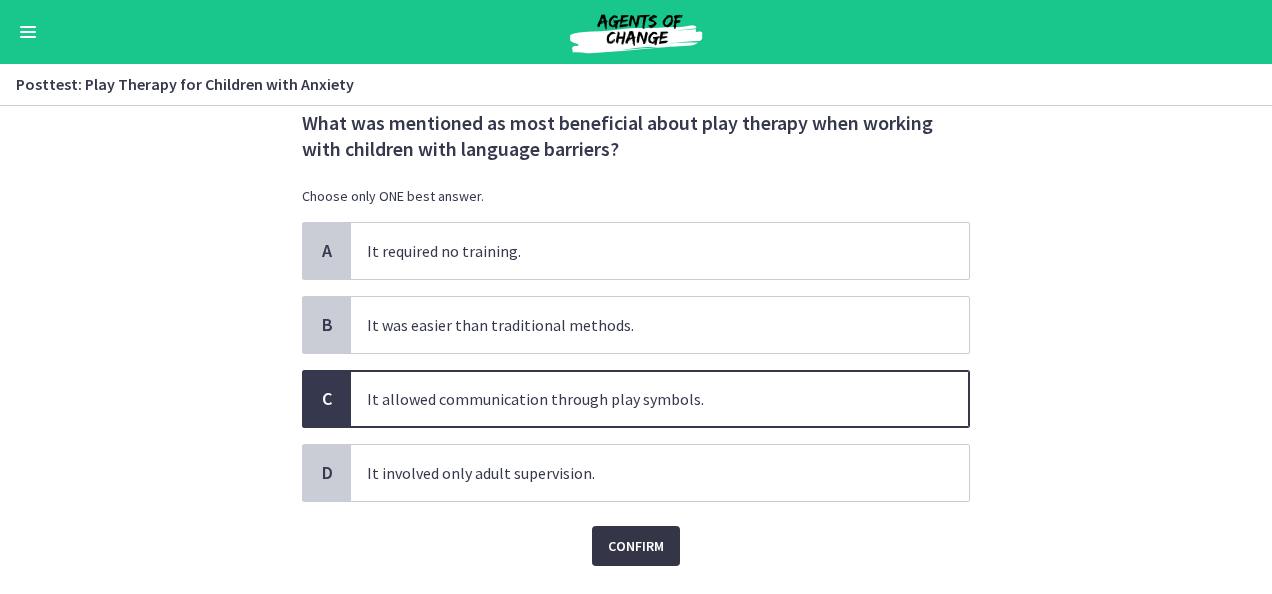 click on "Confirm" at bounding box center (636, 546) 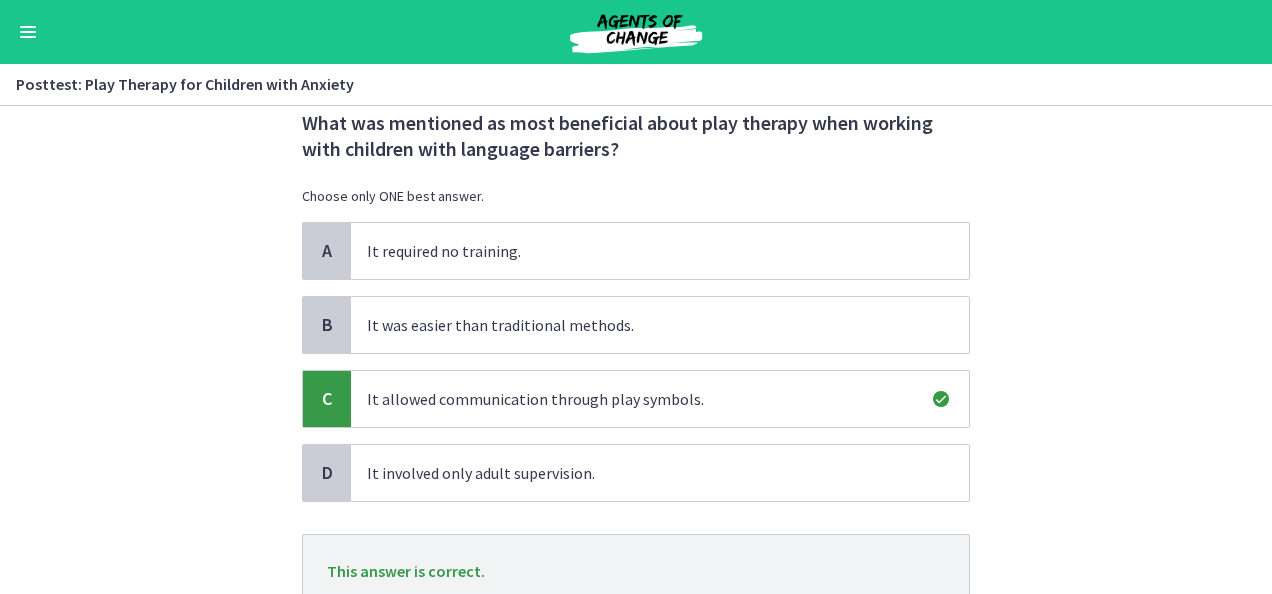 click on "Question   4   of   10
What was mentioned as most beneficial about play therapy when working with children with language barriers?
Choose only ONE best answer.
A
It required no training.
B
It was easier than traditional methods.
C
It allowed communication through play symbols.
D
It involved only adult supervision.
This answer is correct.
Next" at bounding box center [636, 350] 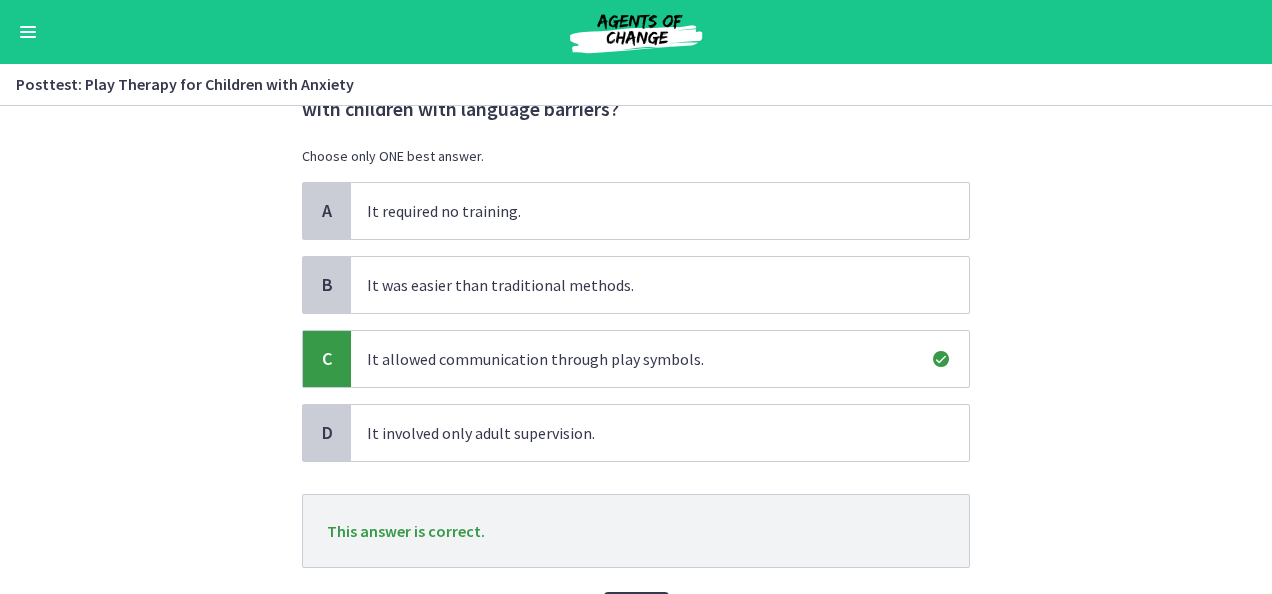 scroll, scrollTop: 234, scrollLeft: 0, axis: vertical 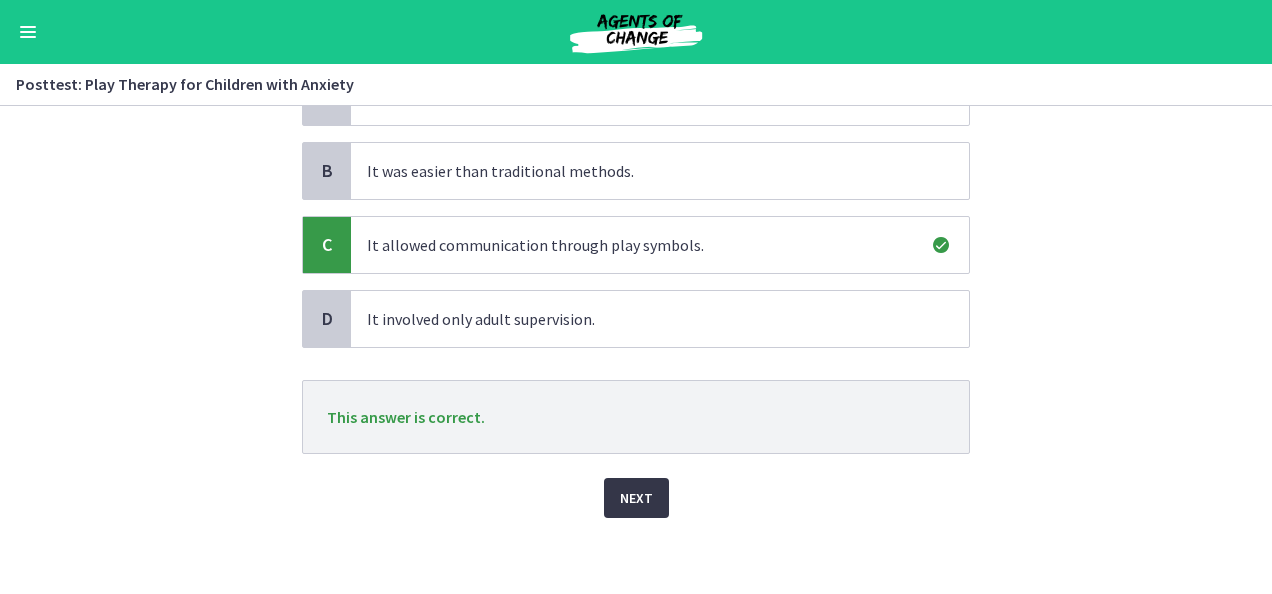 click on "Next" at bounding box center [636, 498] 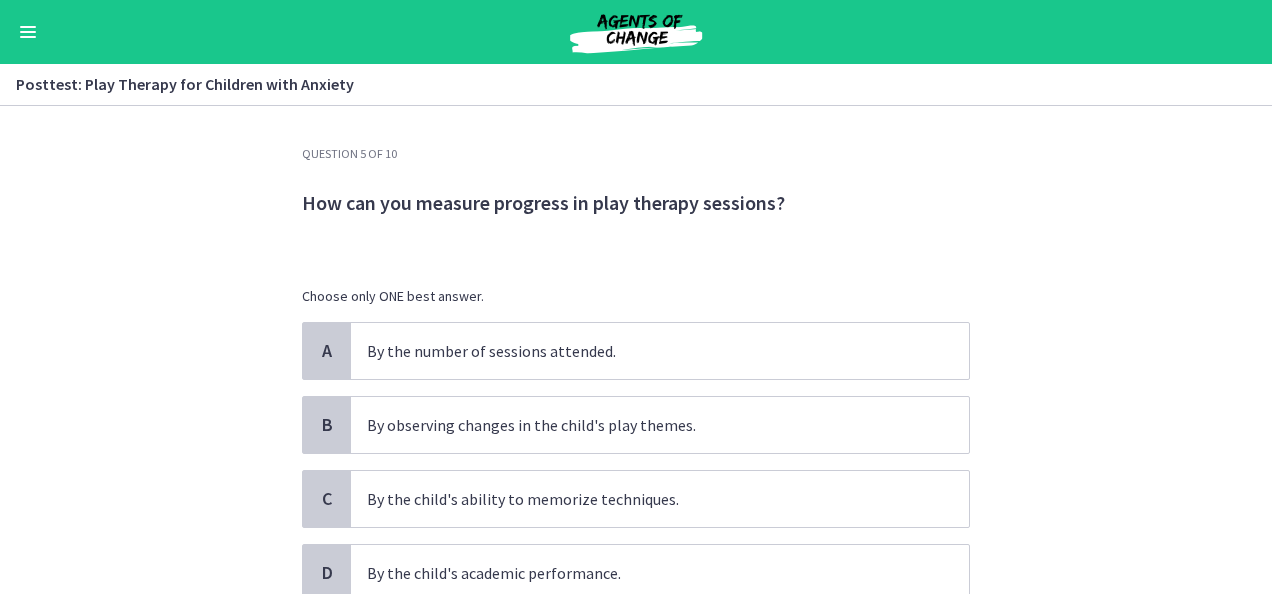 click on "Question   5   of   10
How can you measure progress in play therapy sessions?
Choose only ONE best answer.
A
By the number of sessions attended.
B
By observing changes in the child's play themes.
C
By the child's ability to memorize techniques.
D
By the child's academic performance.
Confirm" at bounding box center [636, 350] 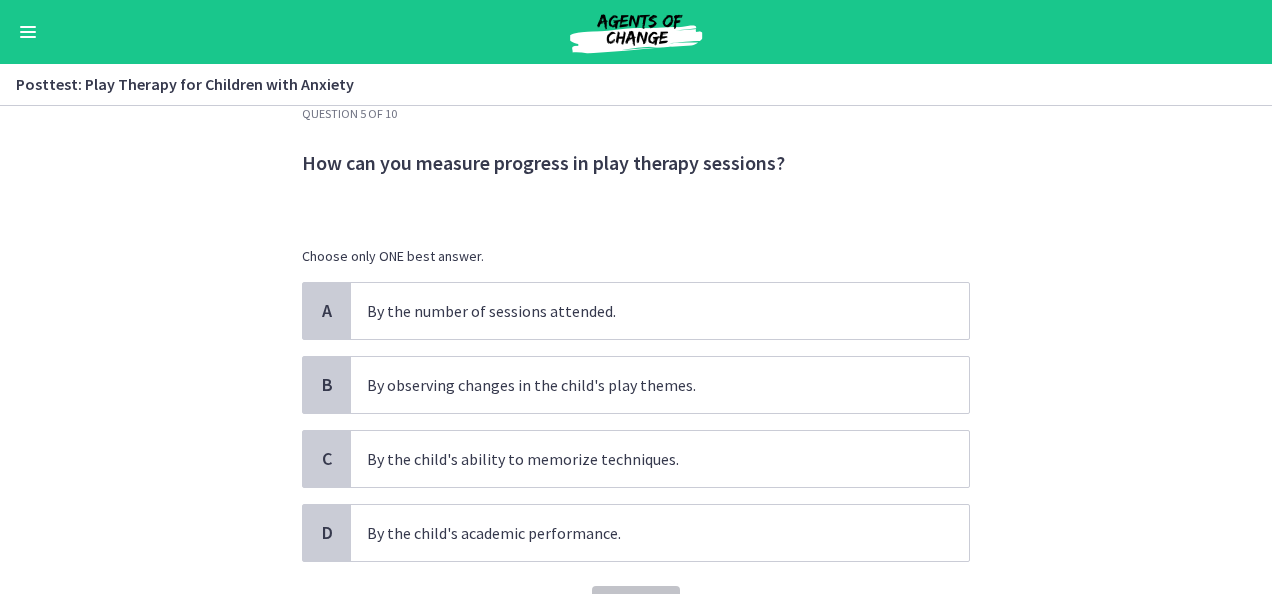 scroll, scrollTop: 149, scrollLeft: 0, axis: vertical 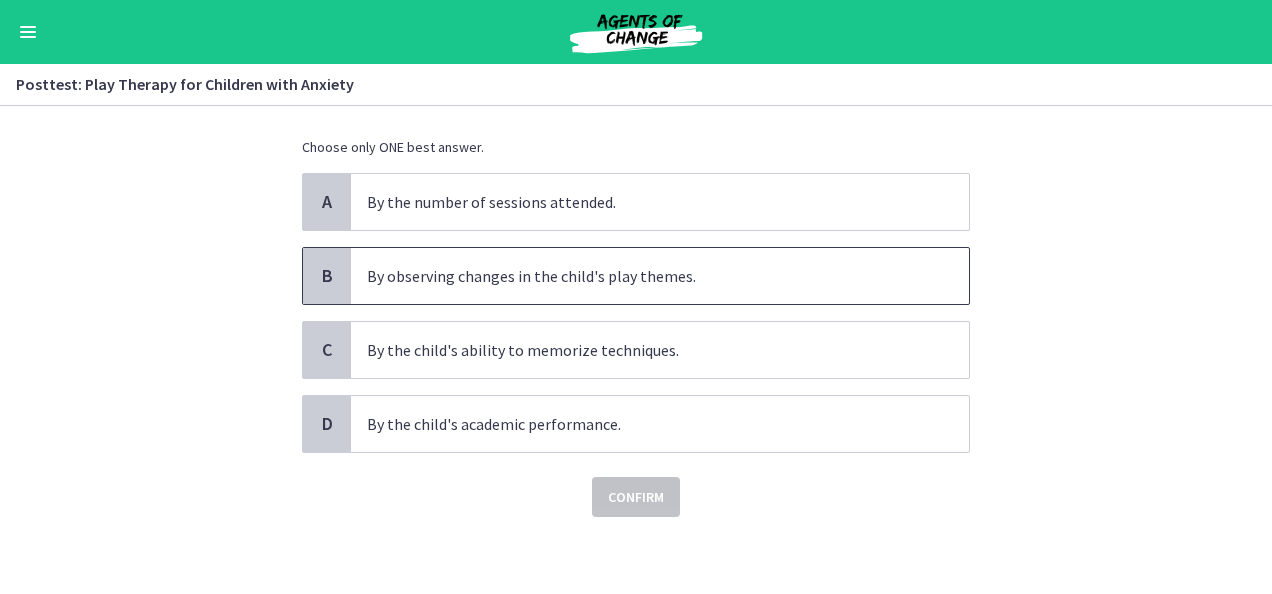 click on "By observing changes in the child's play themes." at bounding box center [640, 276] 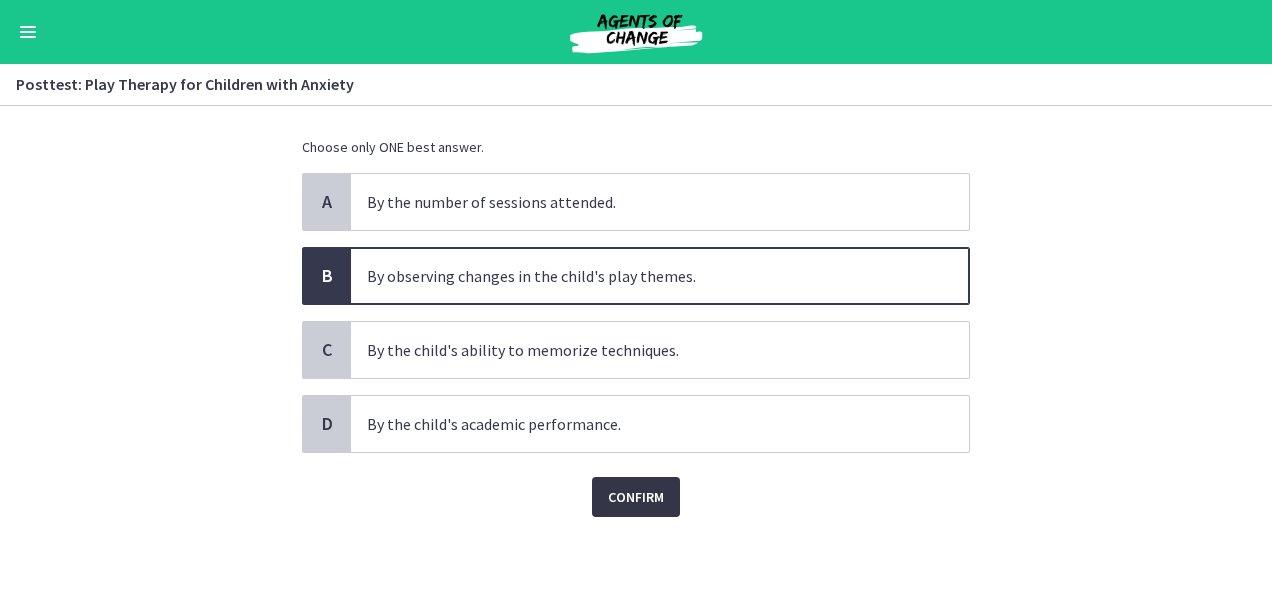 click on "Confirm" at bounding box center [636, 497] 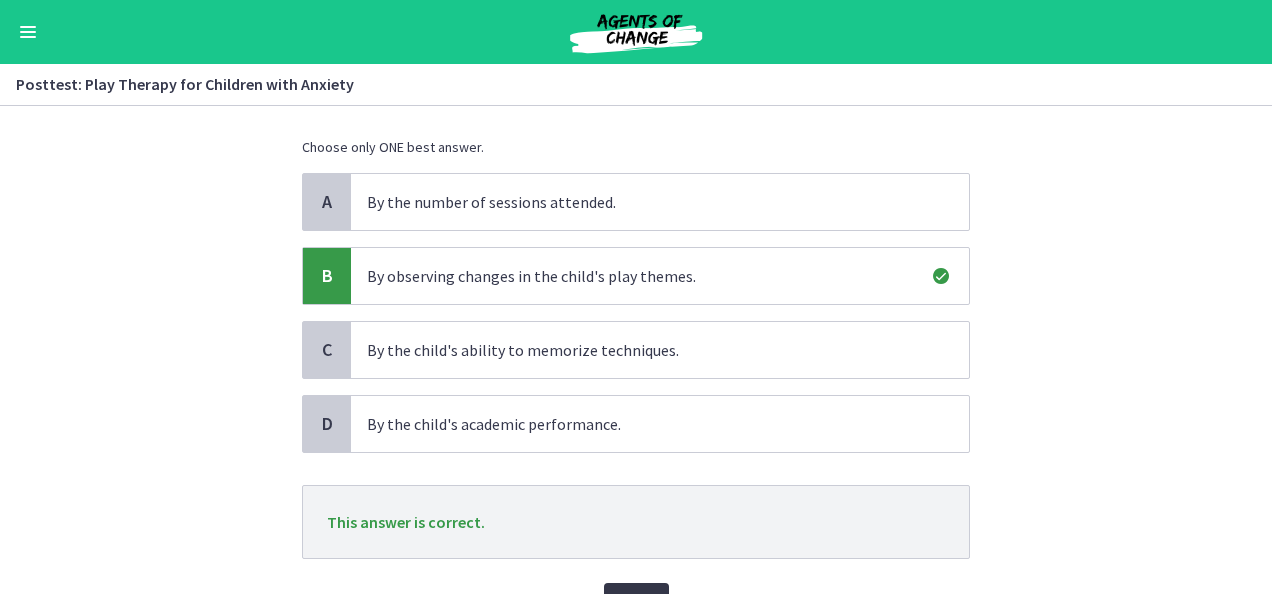 click on "Next" at bounding box center [636, 603] 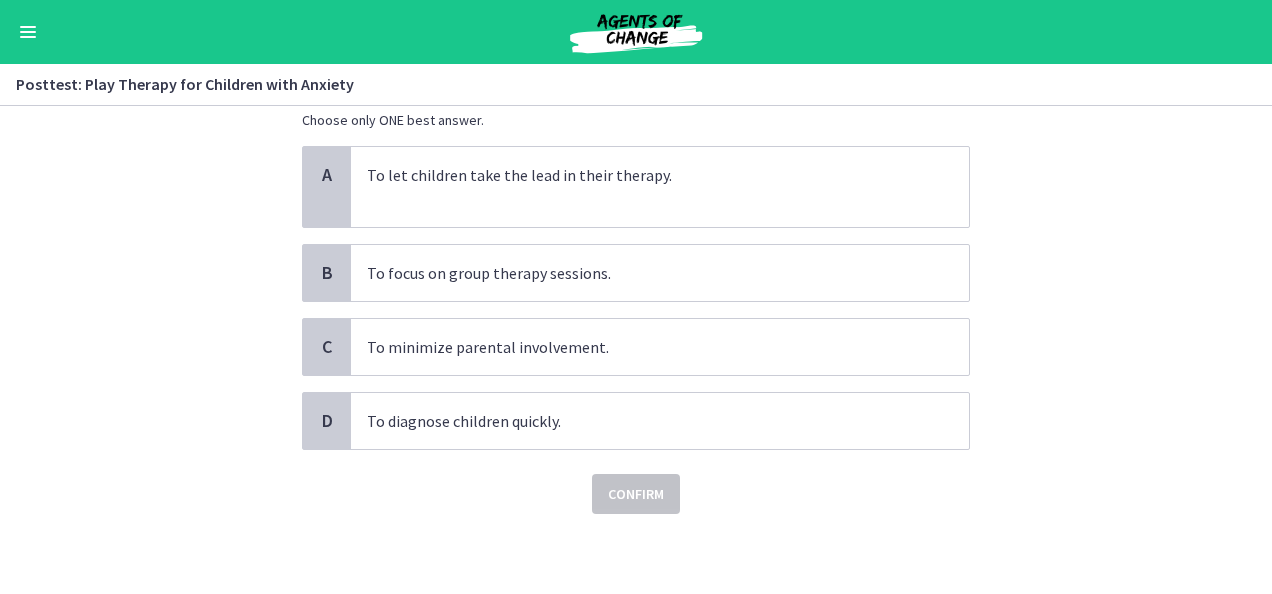 scroll, scrollTop: 0, scrollLeft: 0, axis: both 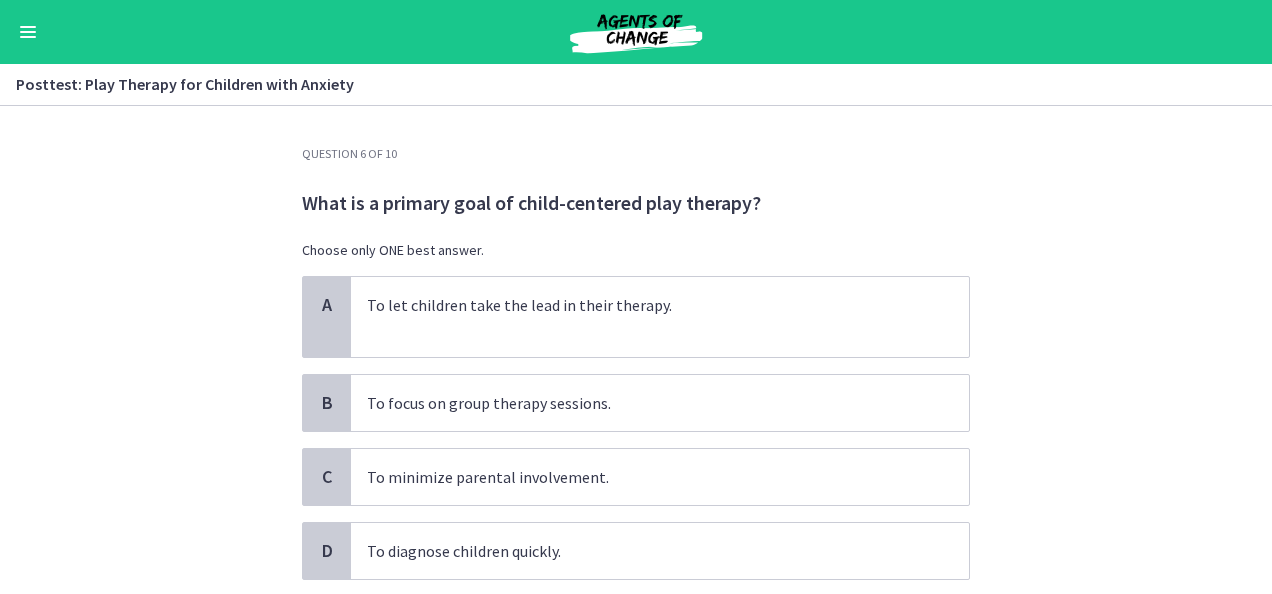 click on "Question   6   of   10
What is a primary goal of child-centered play therapy?
Choose only ONE best answer.
A
To let children take the lead in their therapy.
B
To focus on group therapy sessions.
C
To minimize parental involvement.
D
To diagnose children quickly.
Confirm" at bounding box center (636, 350) 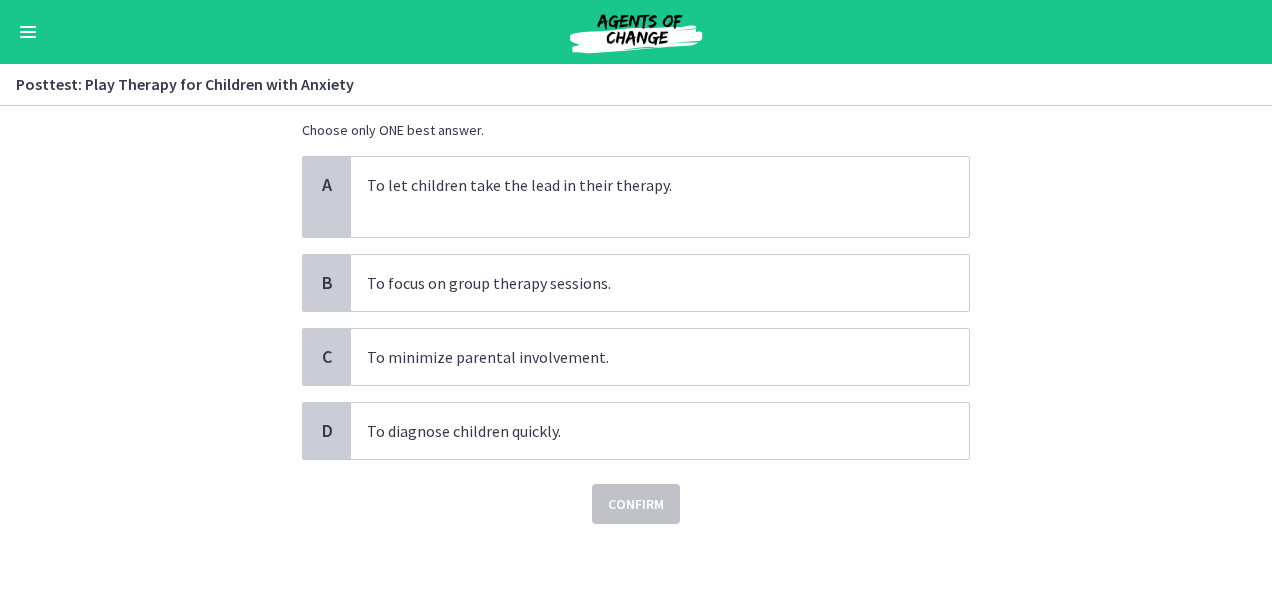 scroll, scrollTop: 127, scrollLeft: 0, axis: vertical 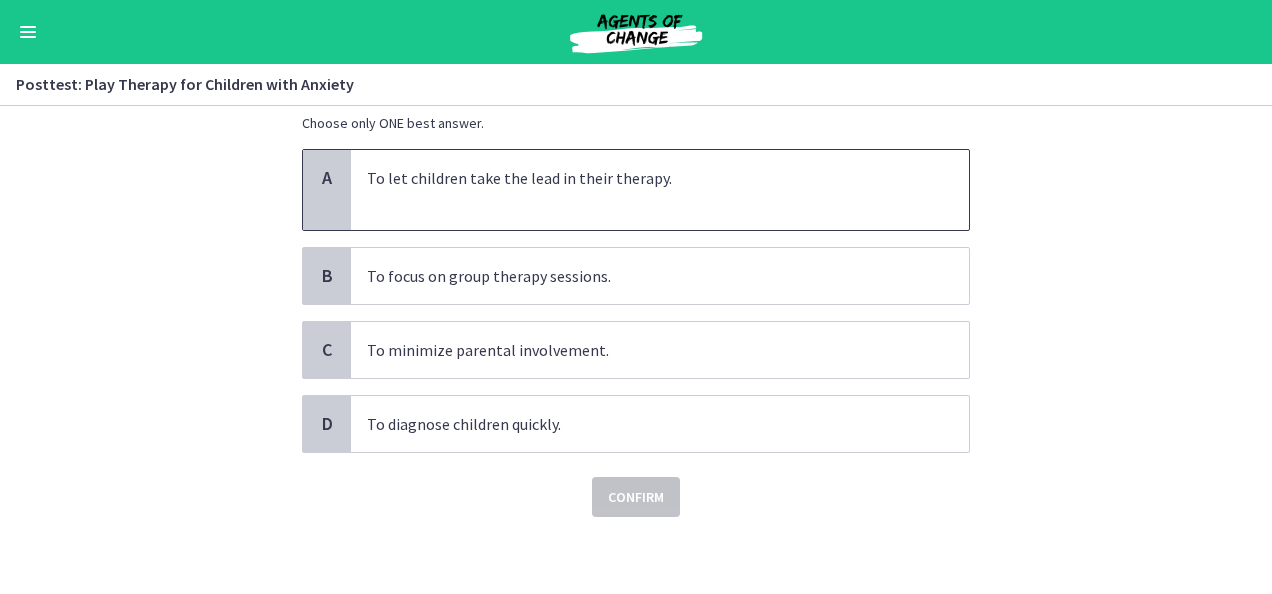 click on "To let children take the lead in their therapy." at bounding box center (640, 178) 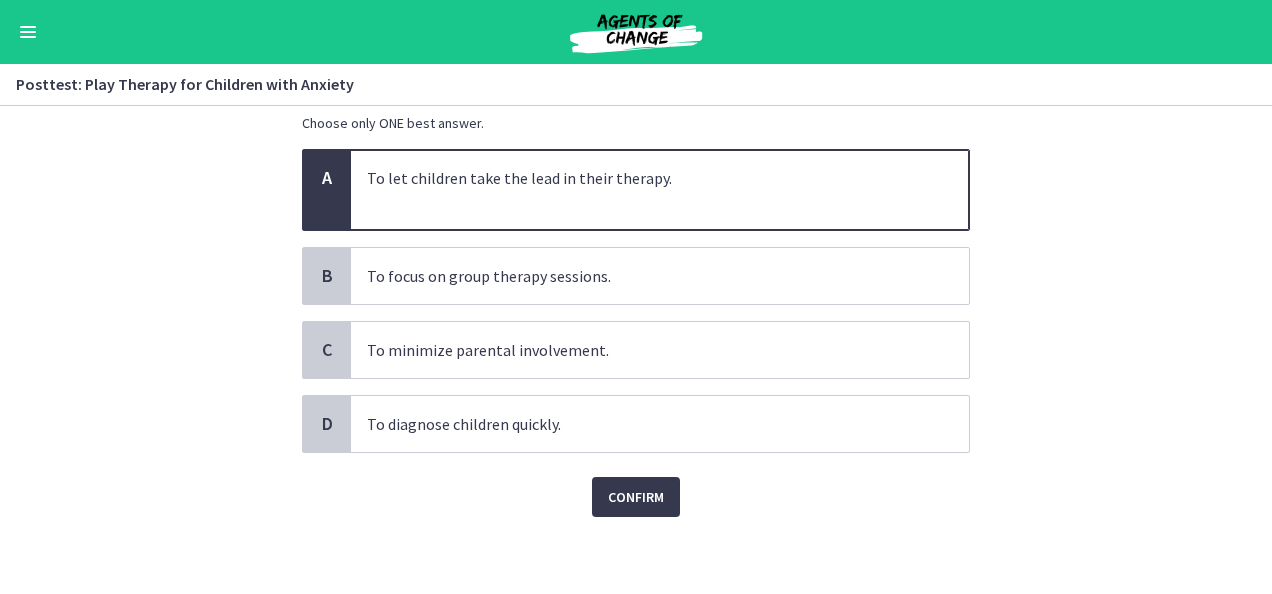 click on "Question   6   of   10
What is a primary goal of child-centered play therapy?
Choose only ONE best answer.
A
To let children take the lead in their therapy.
B
To focus on group therapy sessions.
C
To minimize parental involvement.
D
To diagnose children quickly.
Confirm" 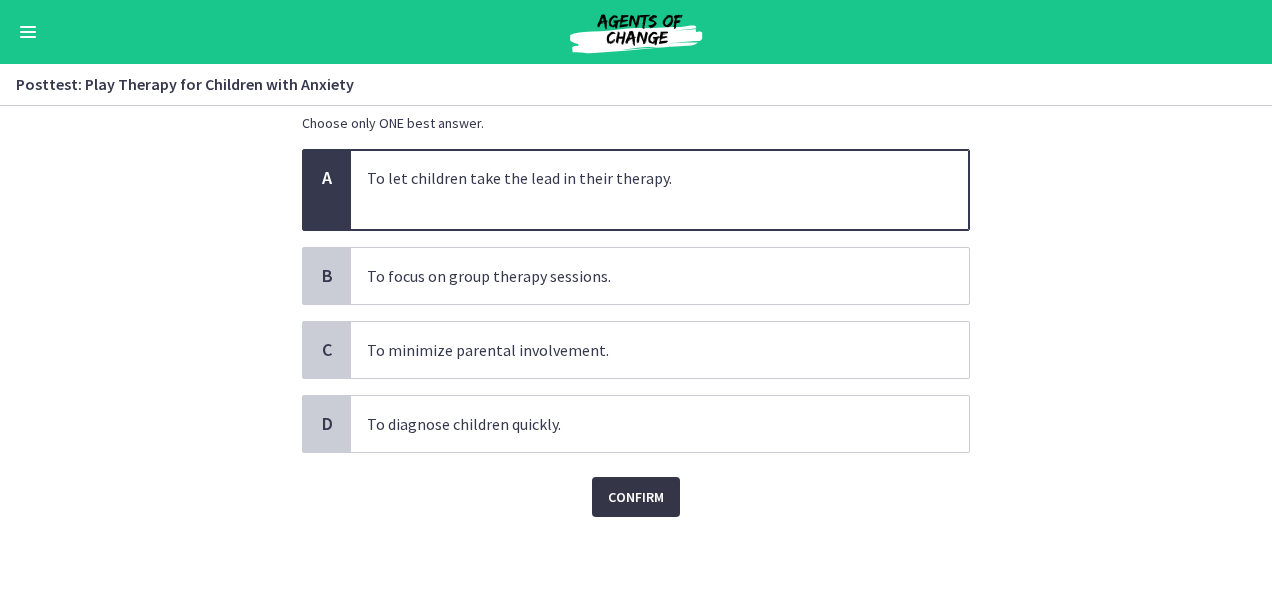 click on "Confirm" at bounding box center [636, 497] 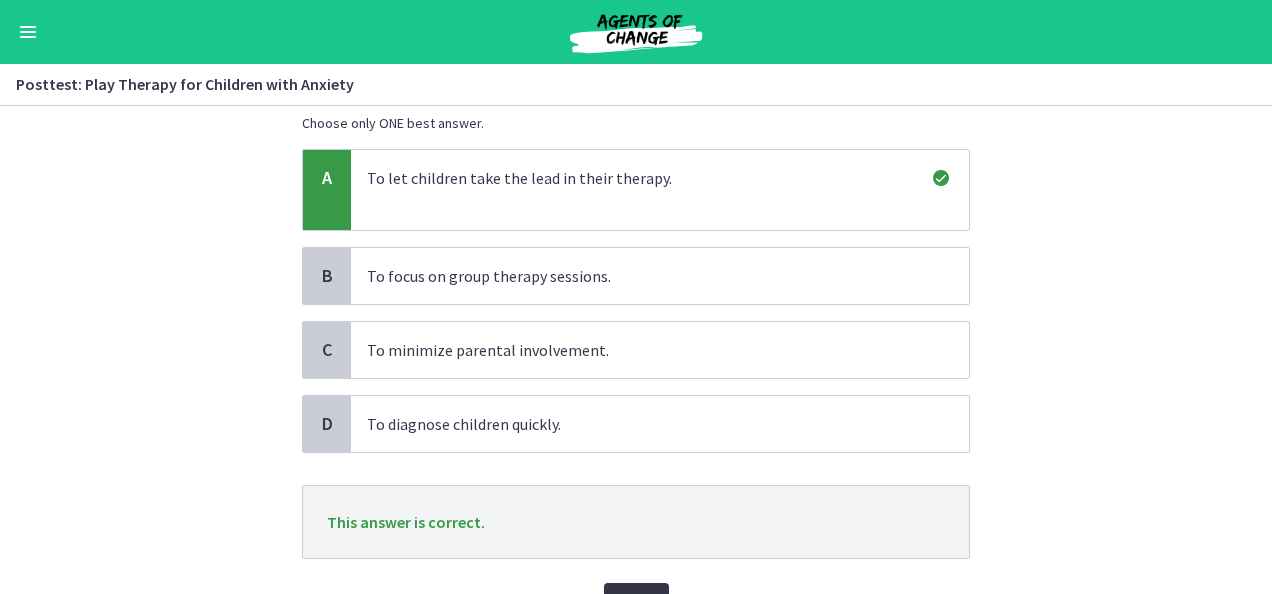 click on "Next" at bounding box center [636, 603] 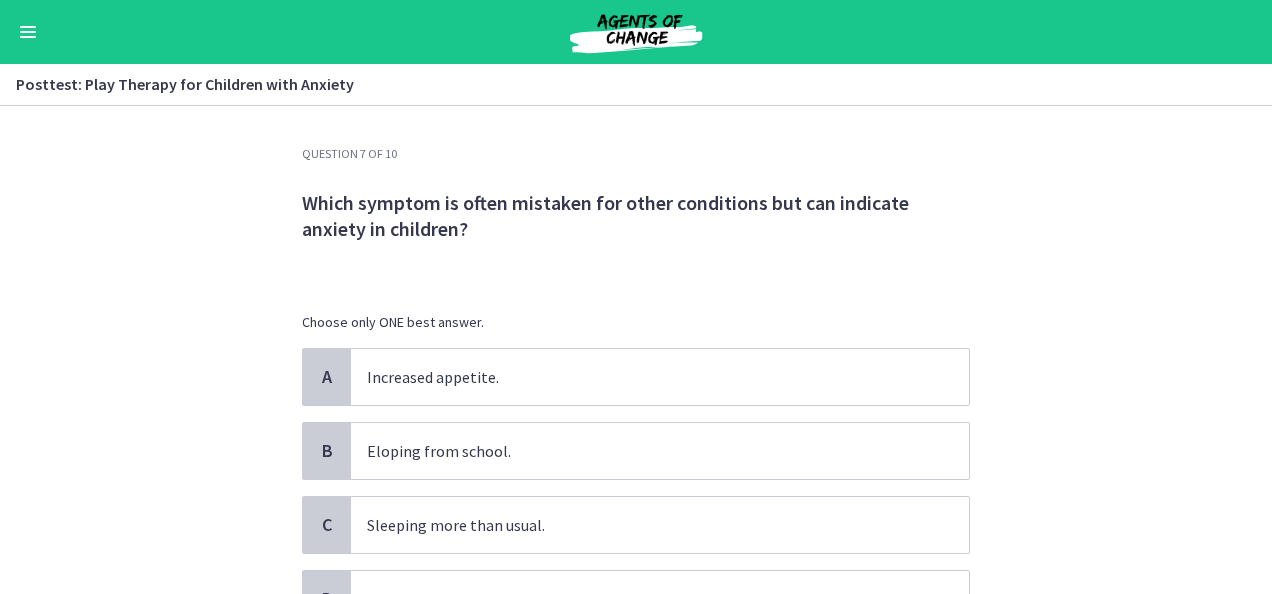 click on "Question   7   of   10
Which symptom is often mistaken for other conditions but can indicate anxiety in children?
Choose only ONE best answer.
A
Increased appetite.
B
Eloping from school.
C
Sleeping more than usual.
D
Improved academic performance.
Confirm" at bounding box center (636, 350) 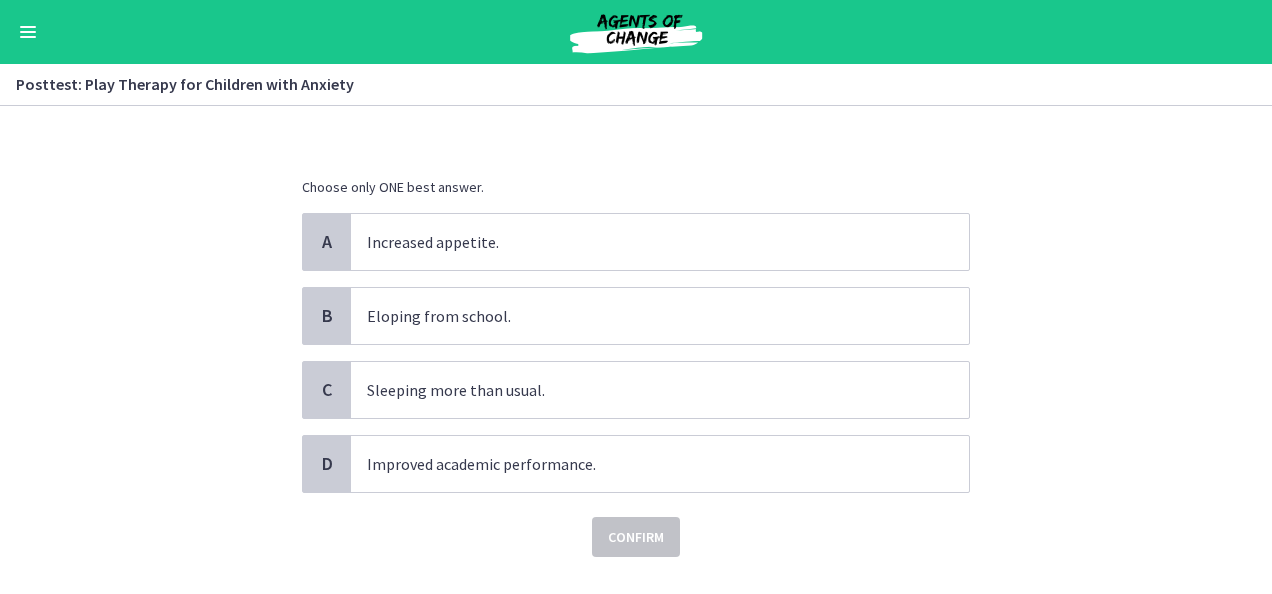 scroll, scrollTop: 175, scrollLeft: 0, axis: vertical 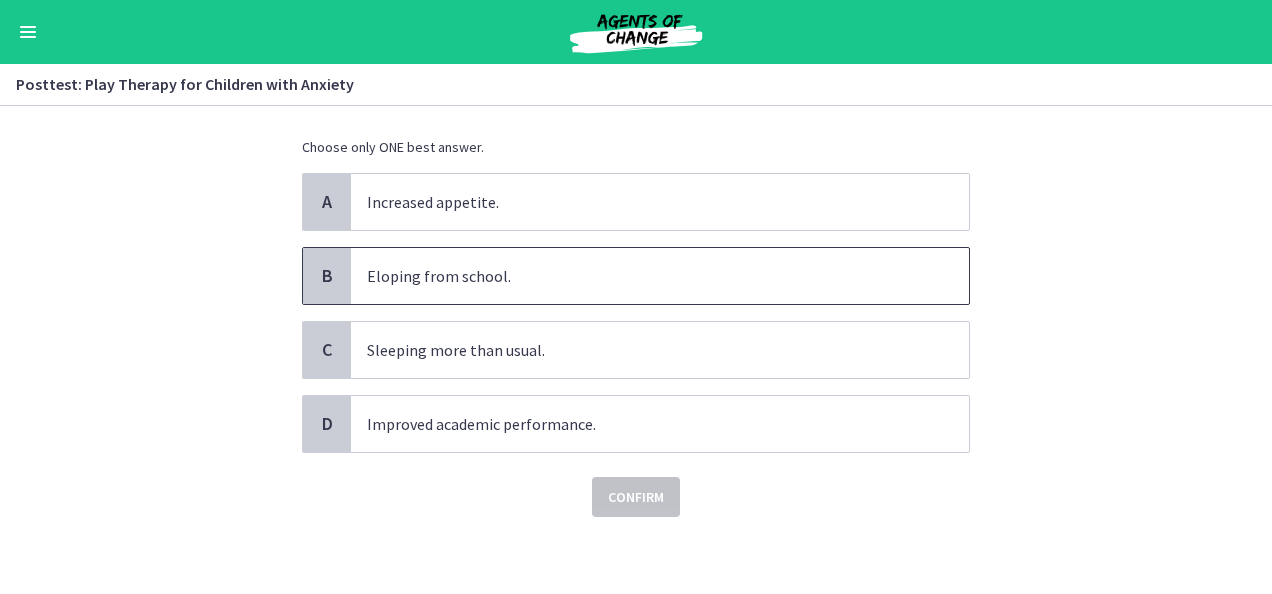 click on "Eloping from school." at bounding box center [640, 276] 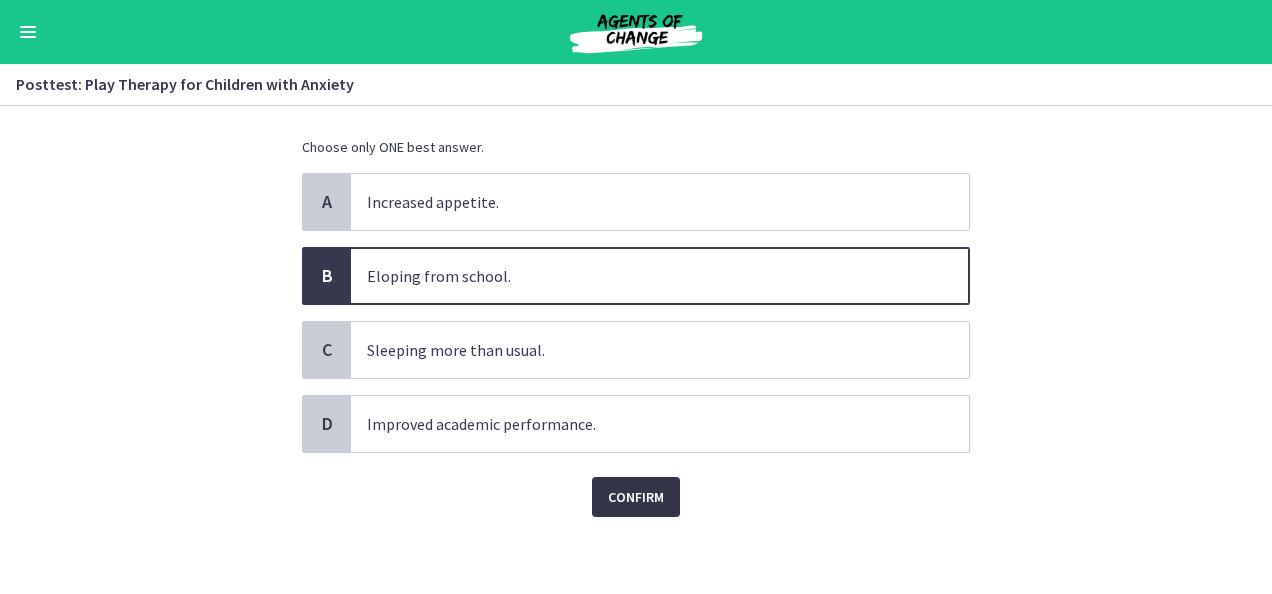 click on "Confirm" at bounding box center [636, 497] 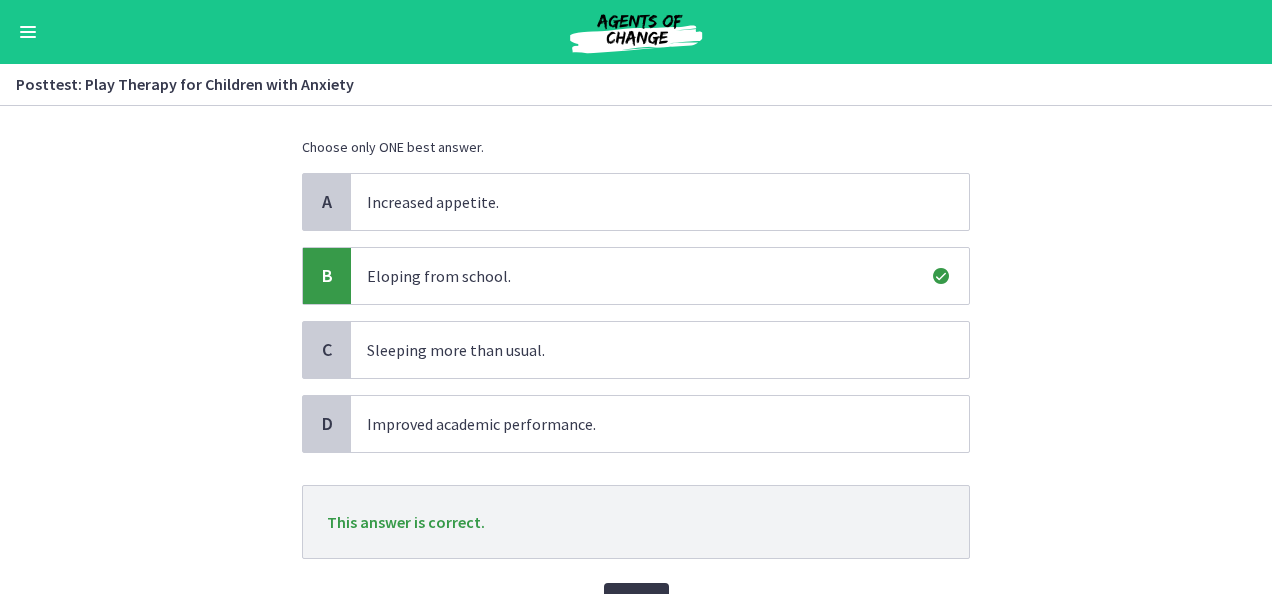 click on "Next" at bounding box center [636, 603] 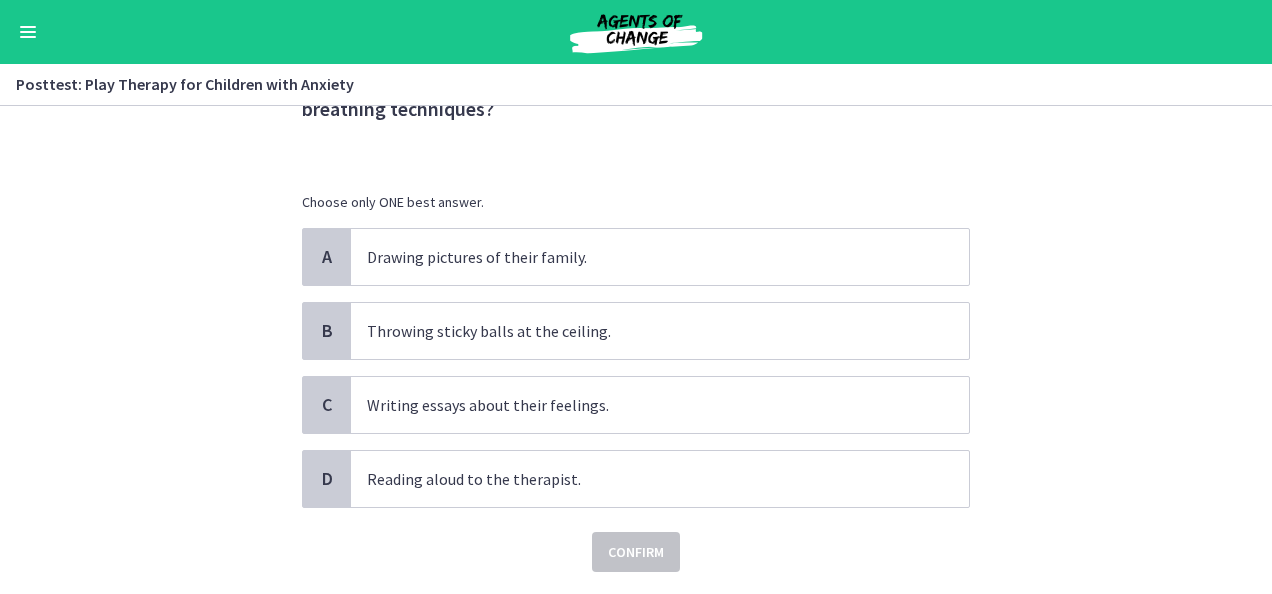 scroll, scrollTop: 160, scrollLeft: 0, axis: vertical 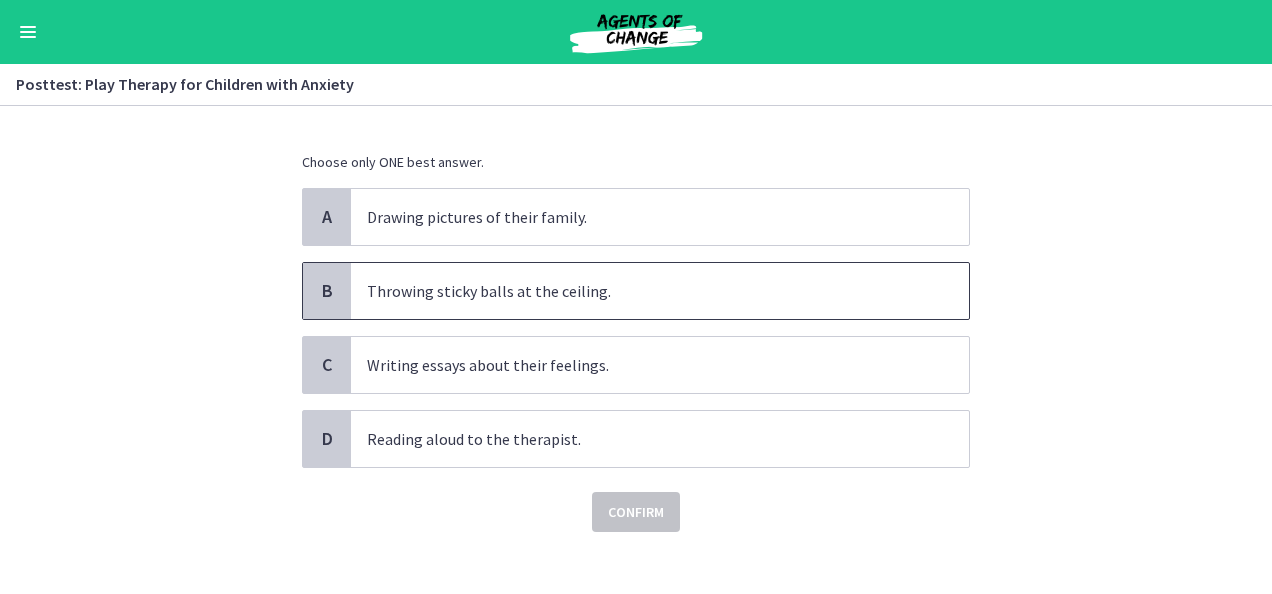click on "Throwing sticky balls at the ceiling." at bounding box center (640, 291) 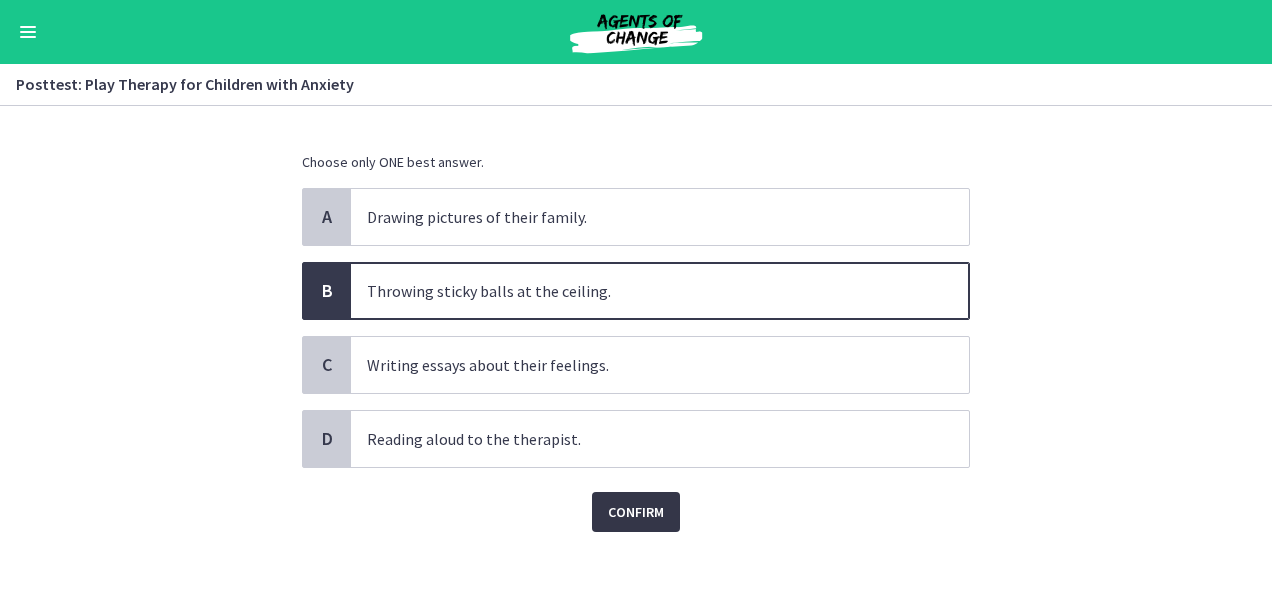 click on "Confirm" at bounding box center (636, 512) 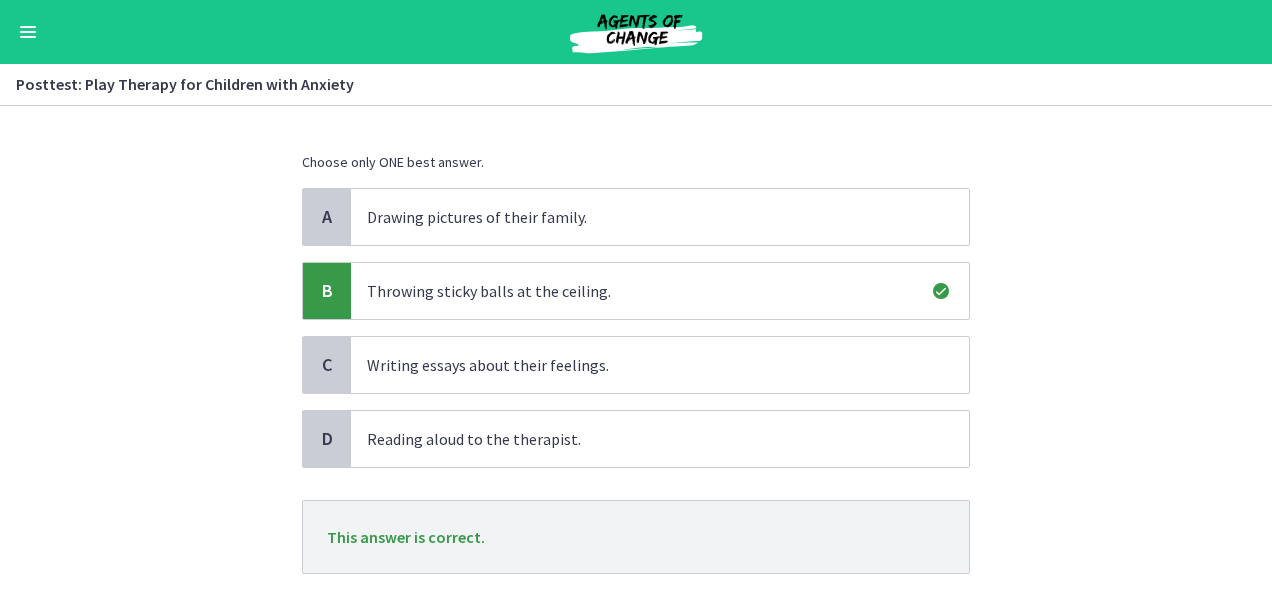 scroll, scrollTop: 280, scrollLeft: 0, axis: vertical 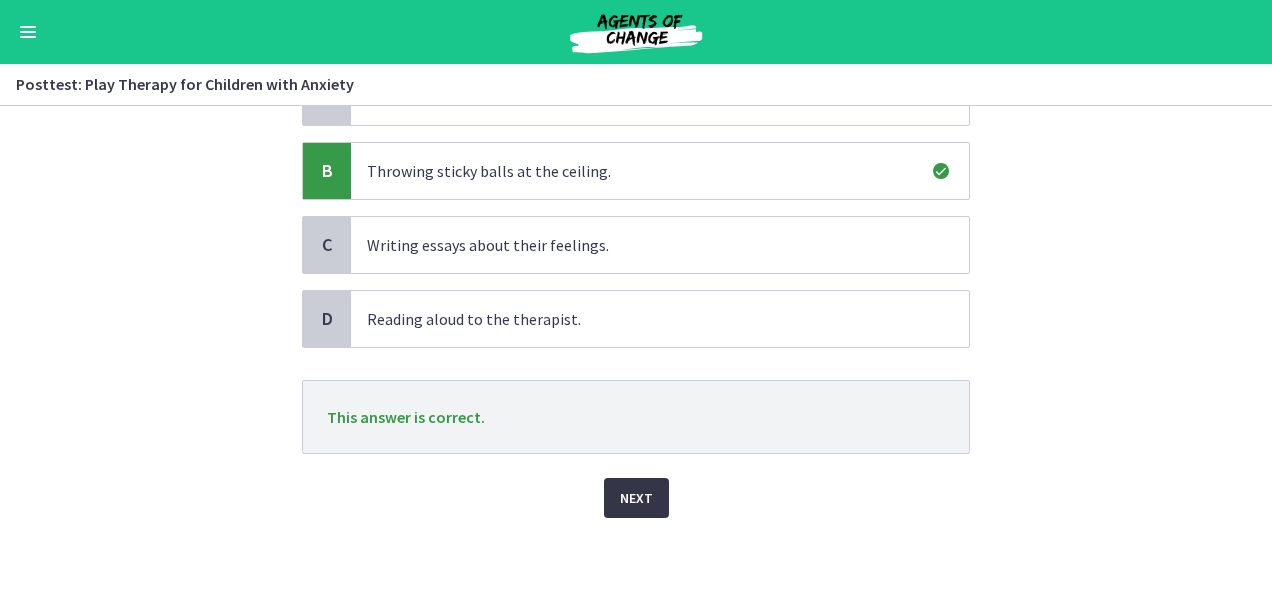 click on "Next" at bounding box center (636, 498) 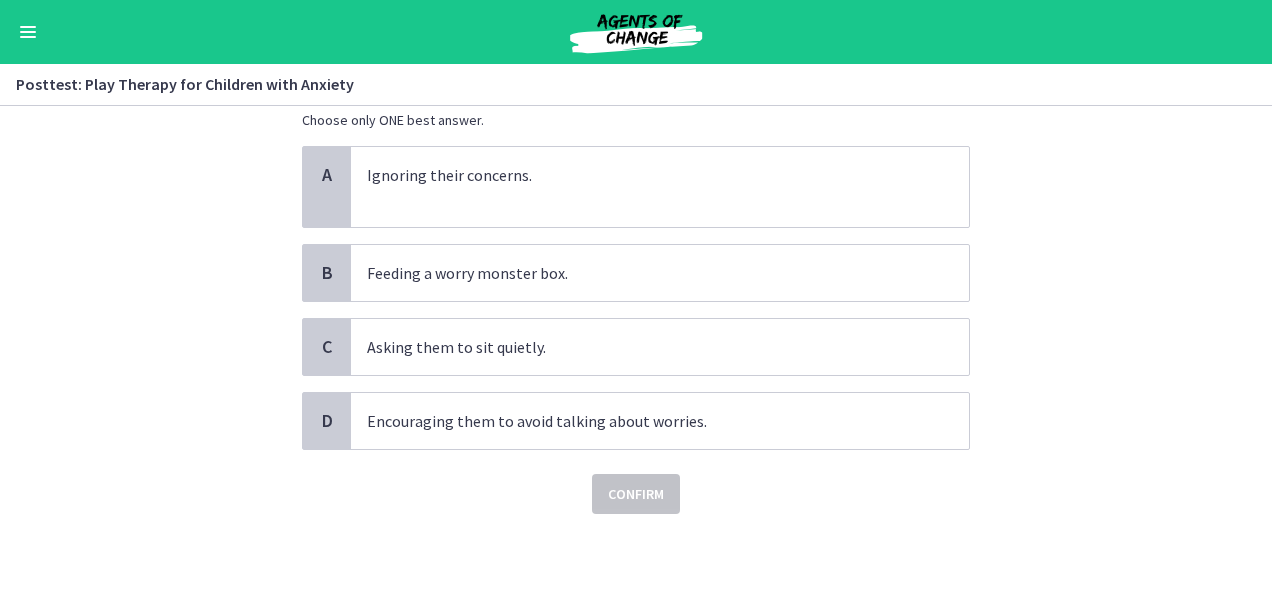 scroll, scrollTop: 0, scrollLeft: 0, axis: both 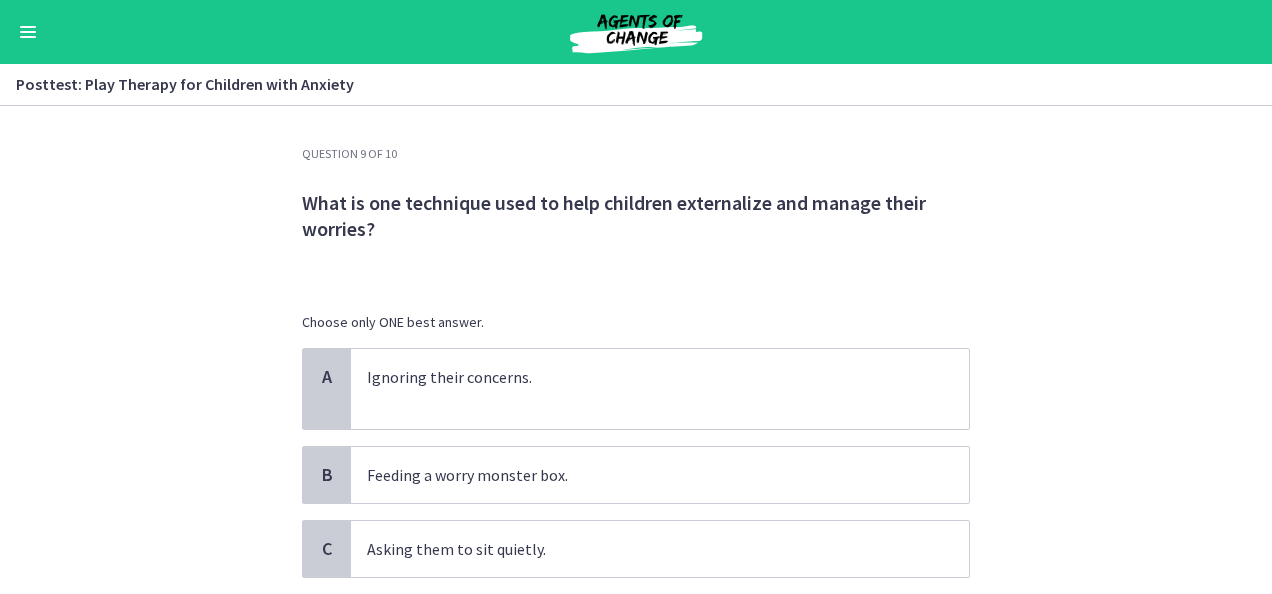click on "What is one technique used to help children externalize and manage their worries?
Choose only ONE best answer." at bounding box center (636, 259) 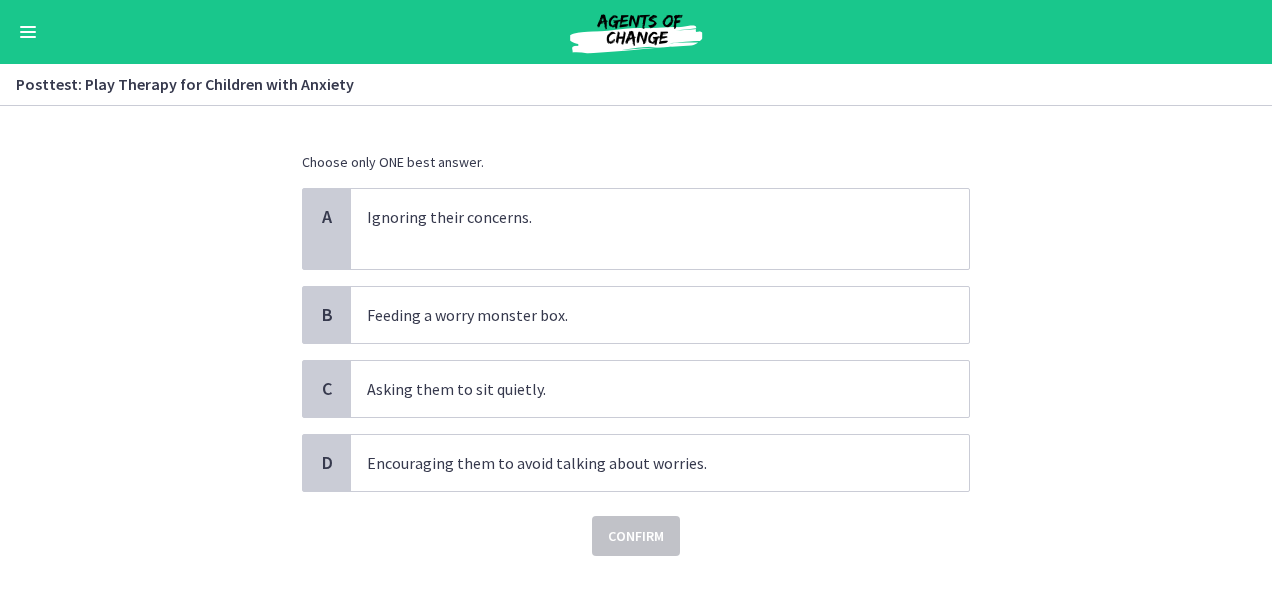 scroll, scrollTop: 199, scrollLeft: 0, axis: vertical 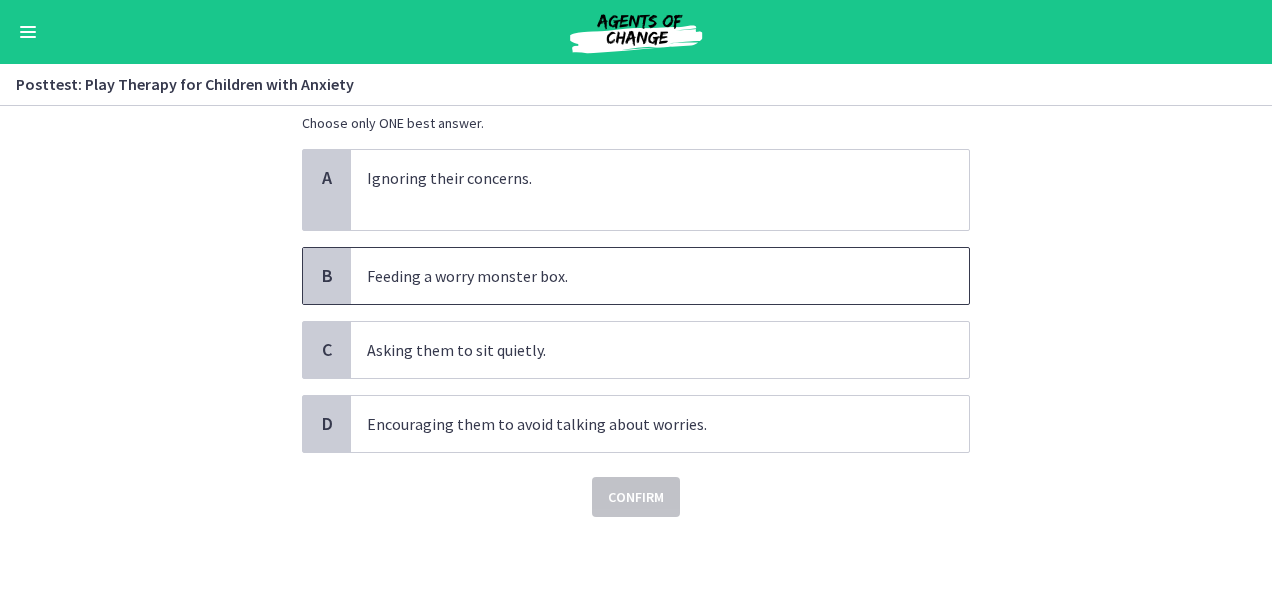 click on "Feeding a worry monster box." at bounding box center [660, 276] 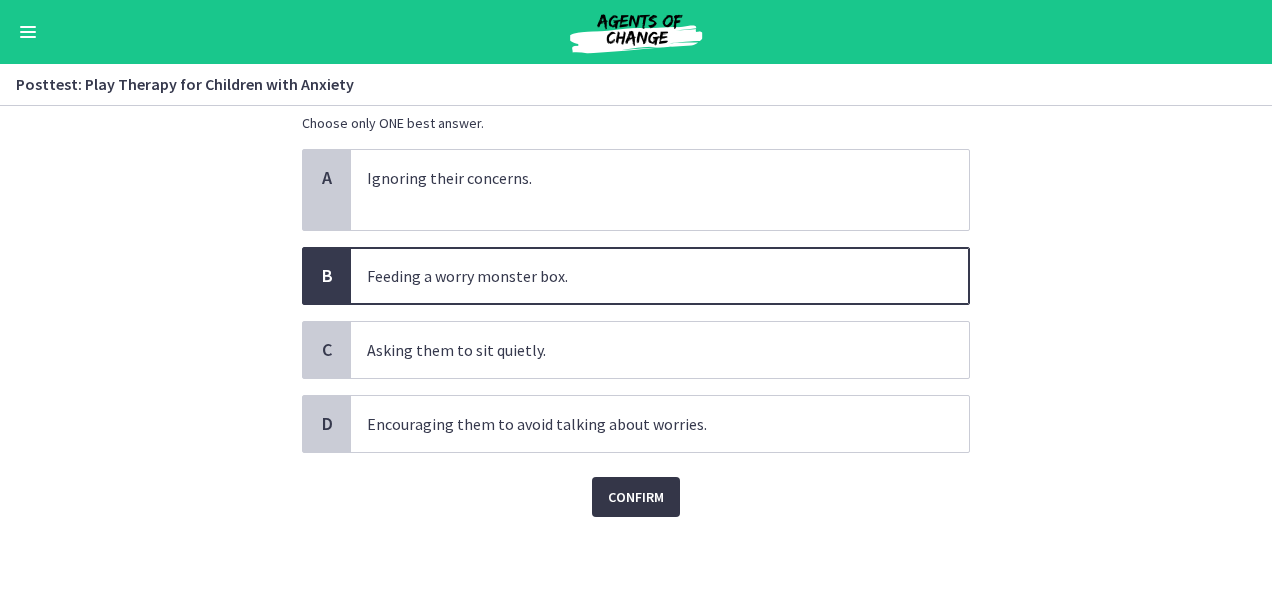 click on "Confirm" at bounding box center [636, 497] 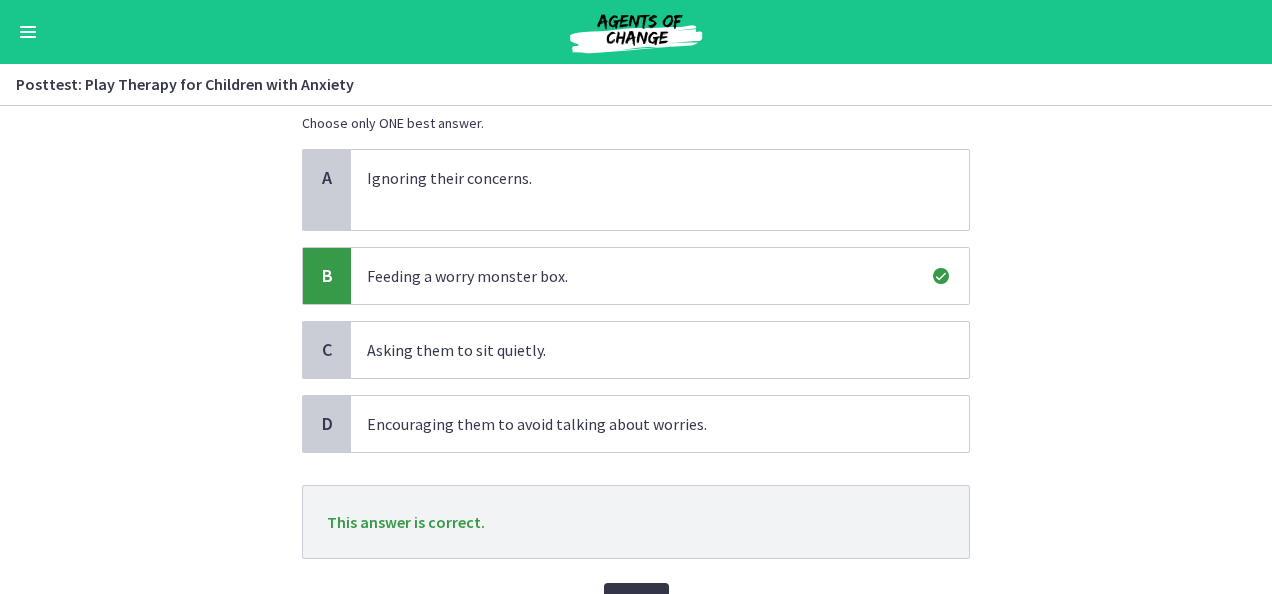 click on "Next" at bounding box center [636, 603] 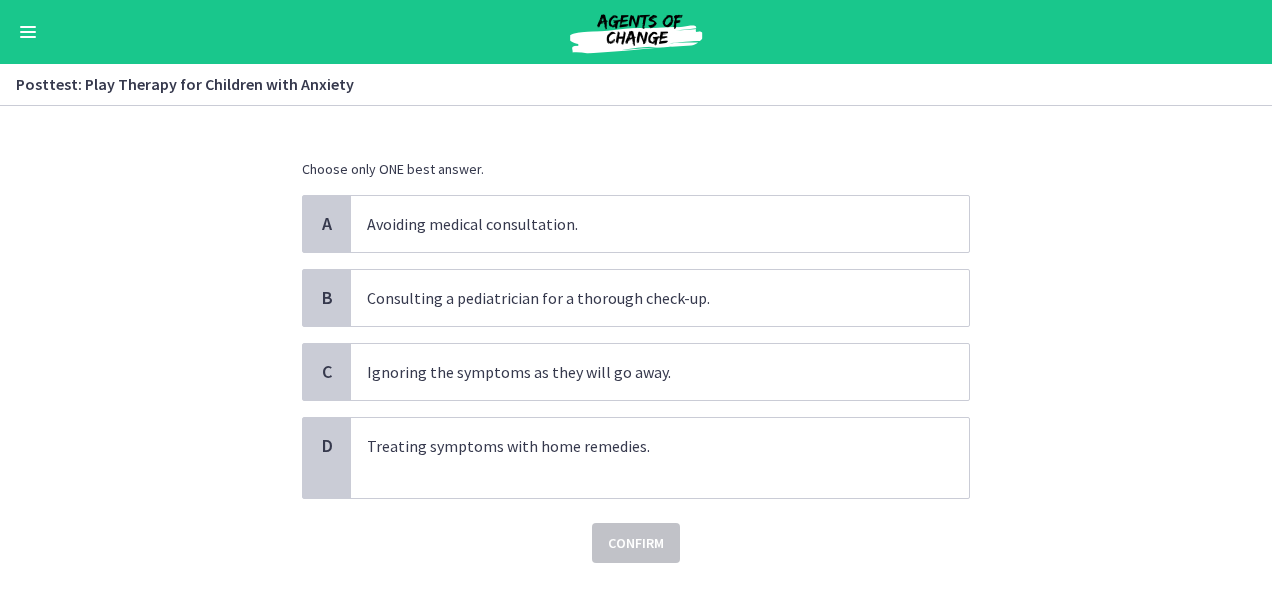 scroll, scrollTop: 0, scrollLeft: 0, axis: both 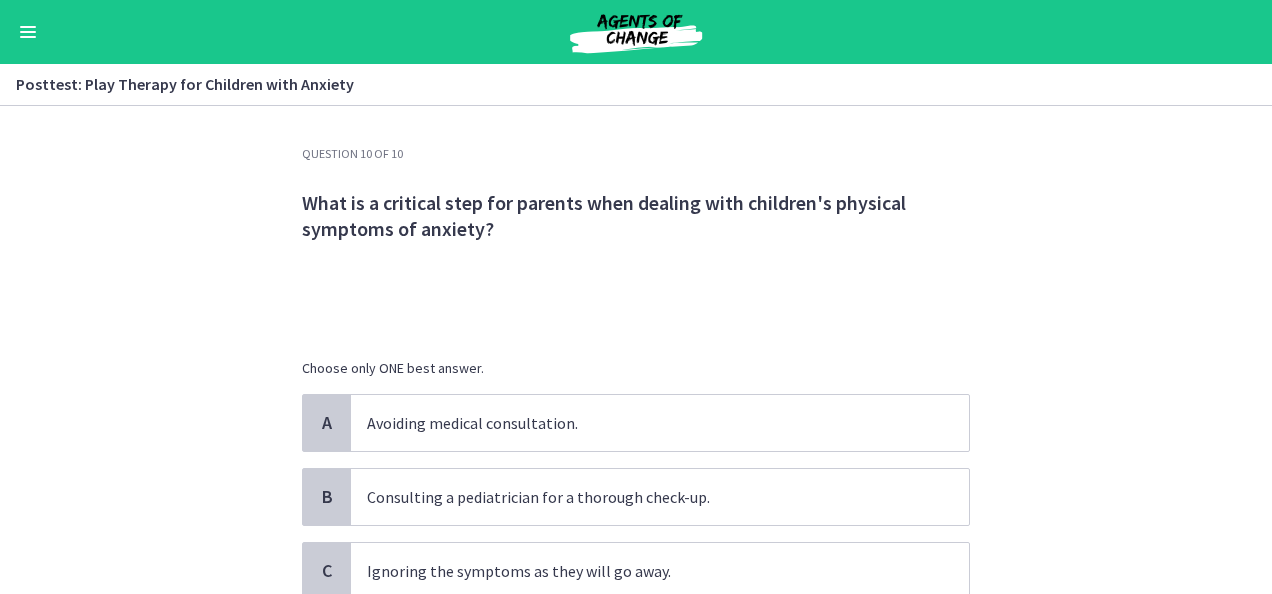 click on "Question   10   of   10
What is a critical step for parents when dealing with children's physical symptoms of anxiety?
Choose only ONE best answer.
A
Avoiding medical consultation.
B
Consulting a pediatrician for a thorough check-up.
C
Ignoring the symptoms as they will go away.
D
Treating symptoms with home remedies.
Confirm" at bounding box center (636, 350) 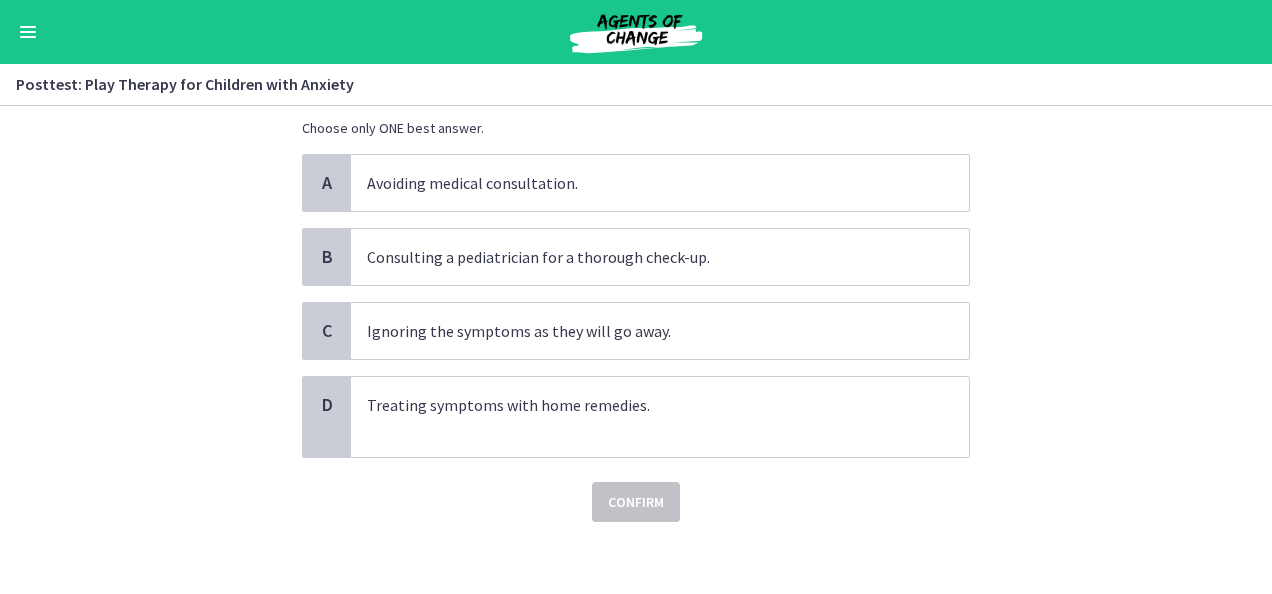 scroll, scrollTop: 245, scrollLeft: 0, axis: vertical 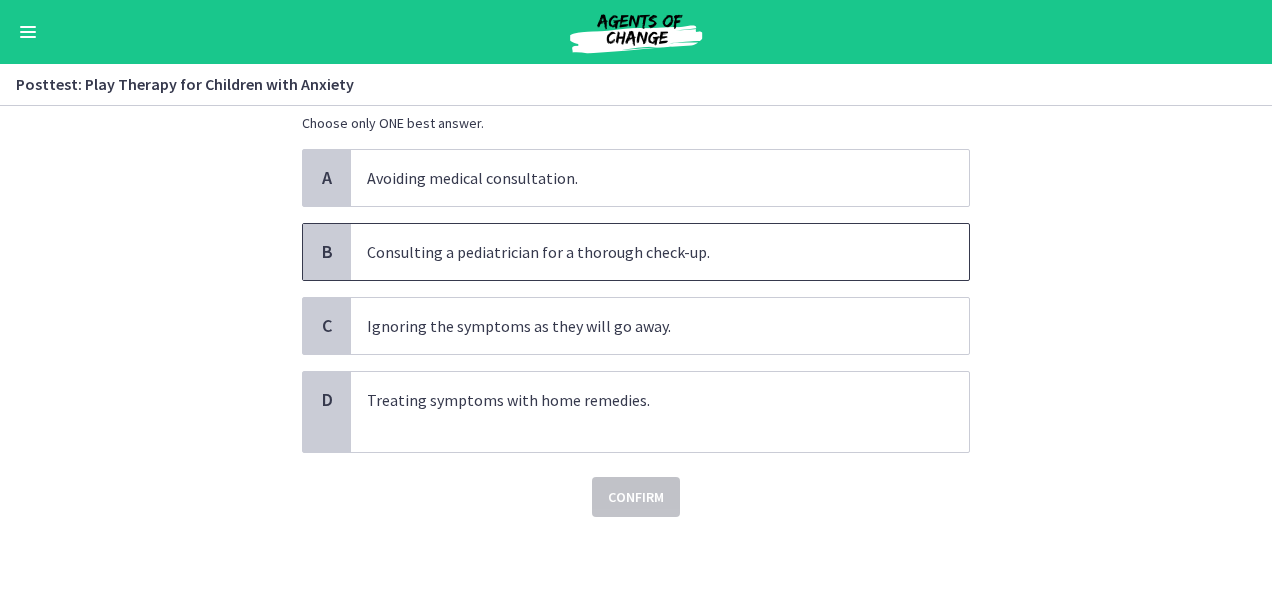 click on "Consulting a pediatrician for a thorough check-up." at bounding box center (640, 252) 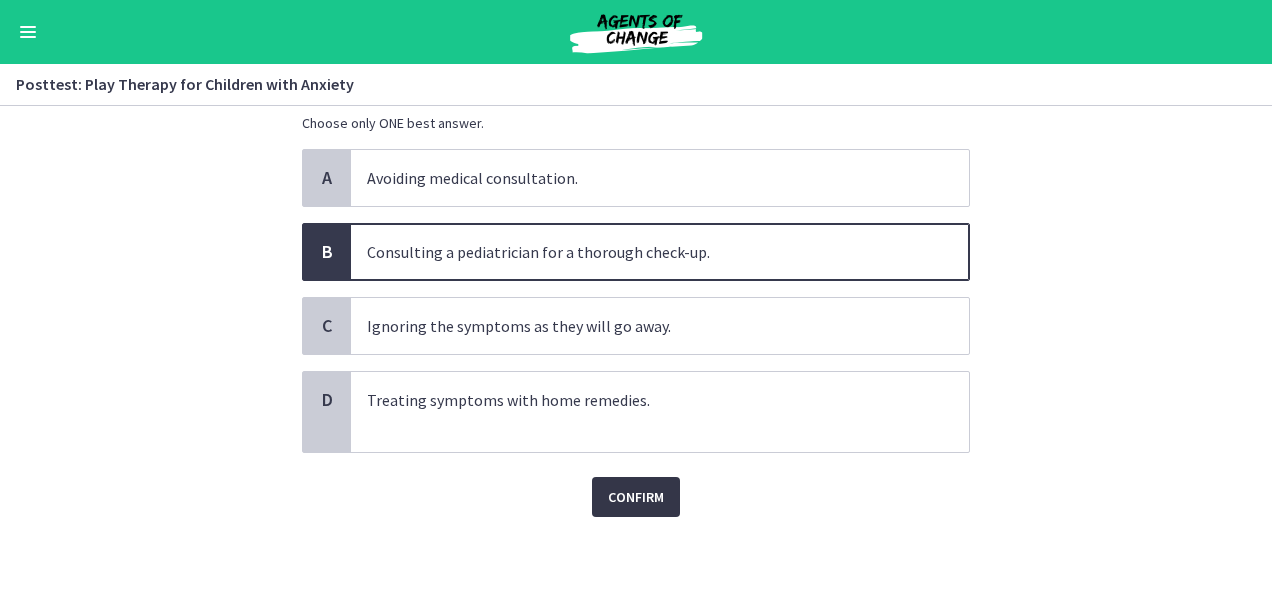 click on "Confirm" at bounding box center (636, 497) 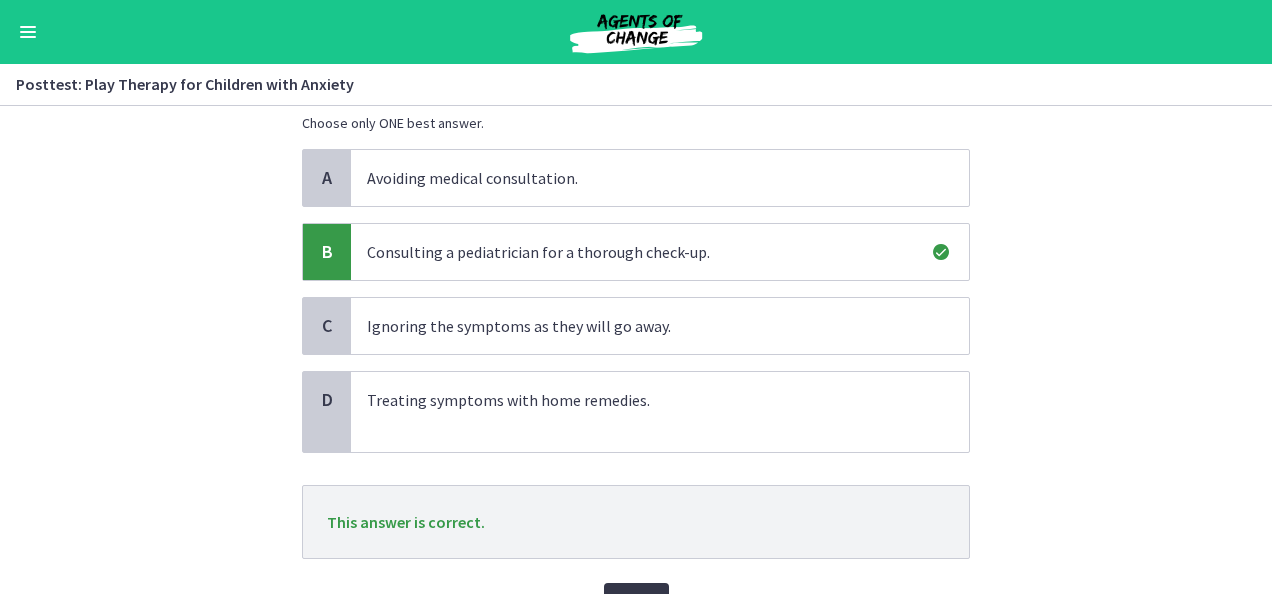 click on "Next" at bounding box center [636, 603] 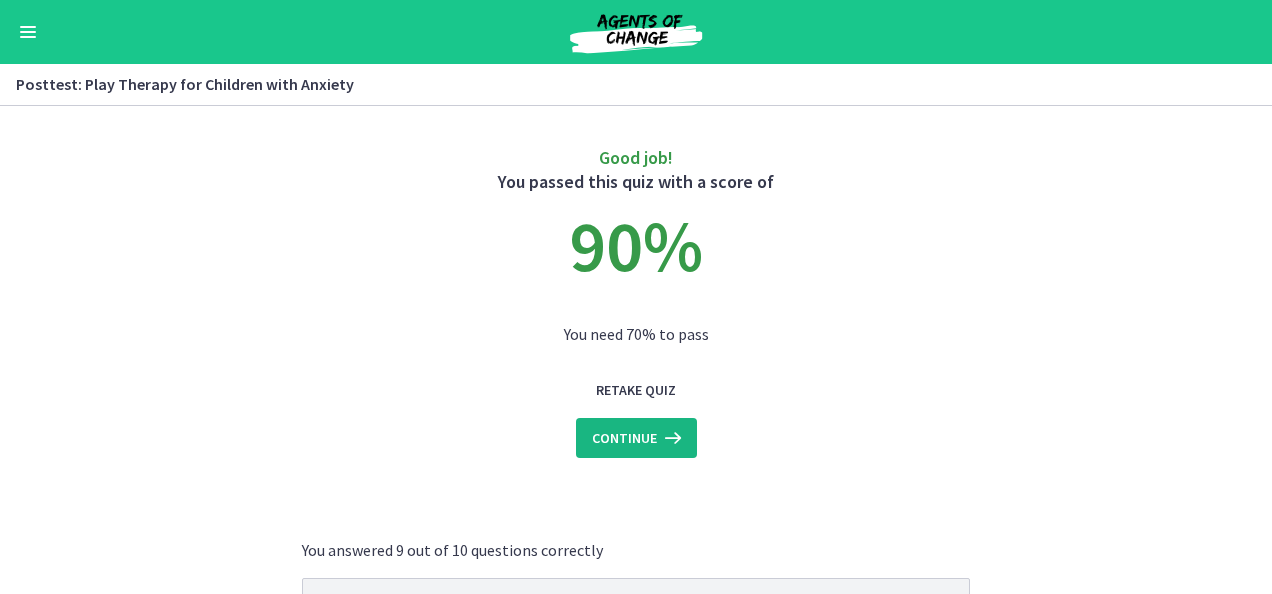 click on "Continue" at bounding box center [624, 438] 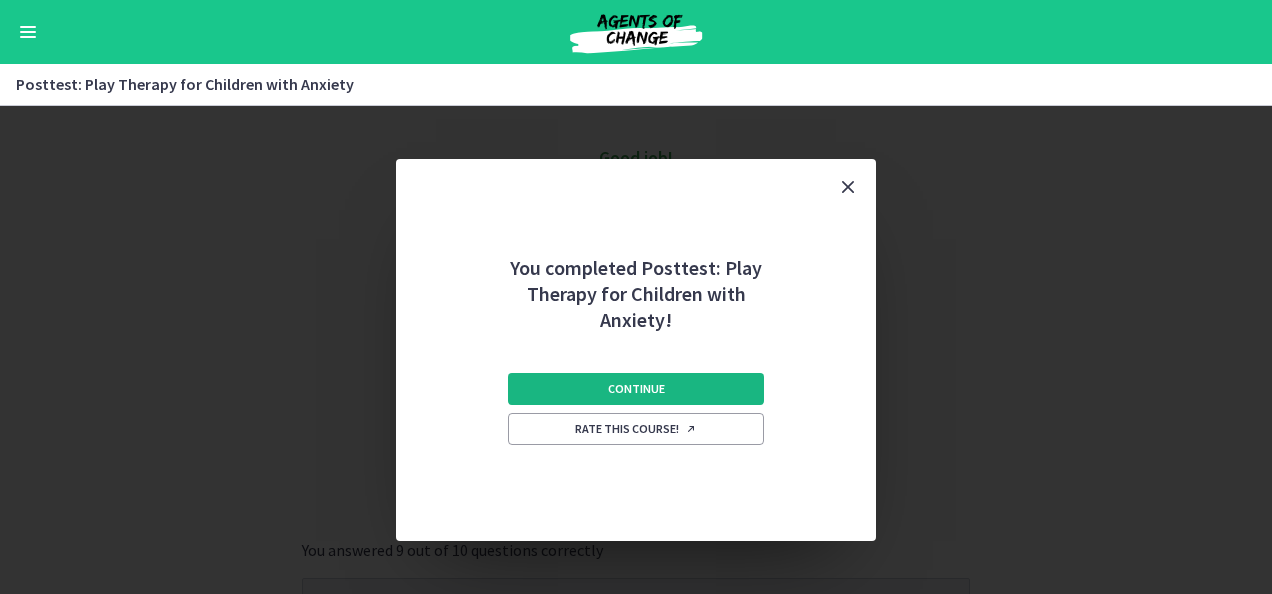 click on "Continue" at bounding box center [636, 389] 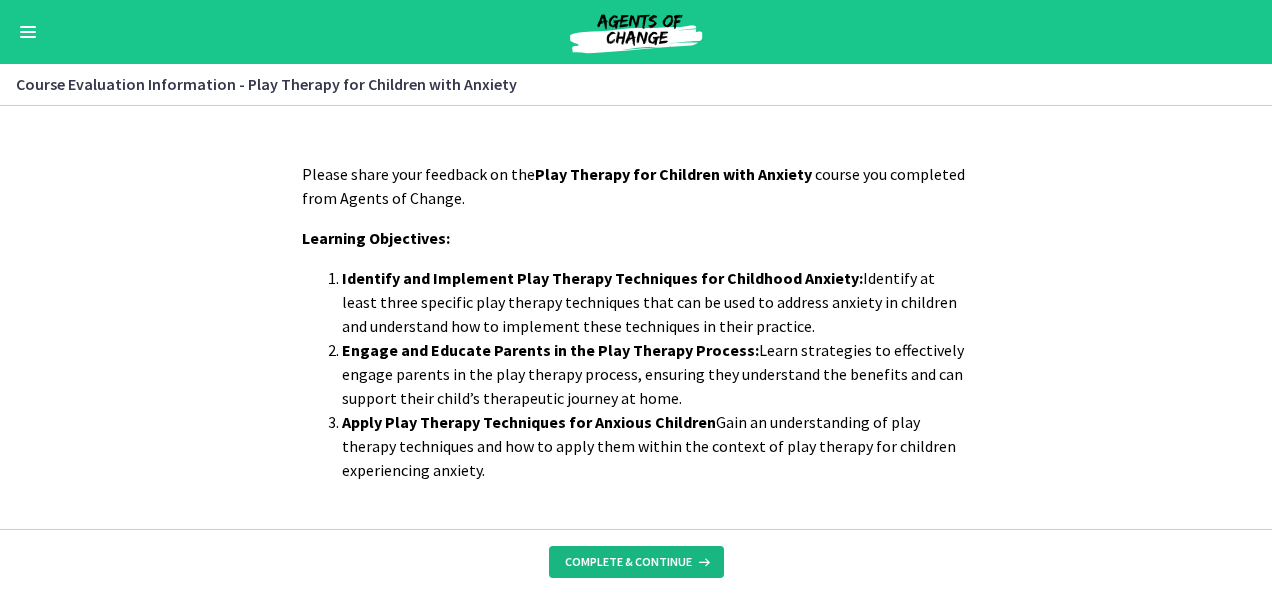 click on "Complete & continue" at bounding box center [636, 562] 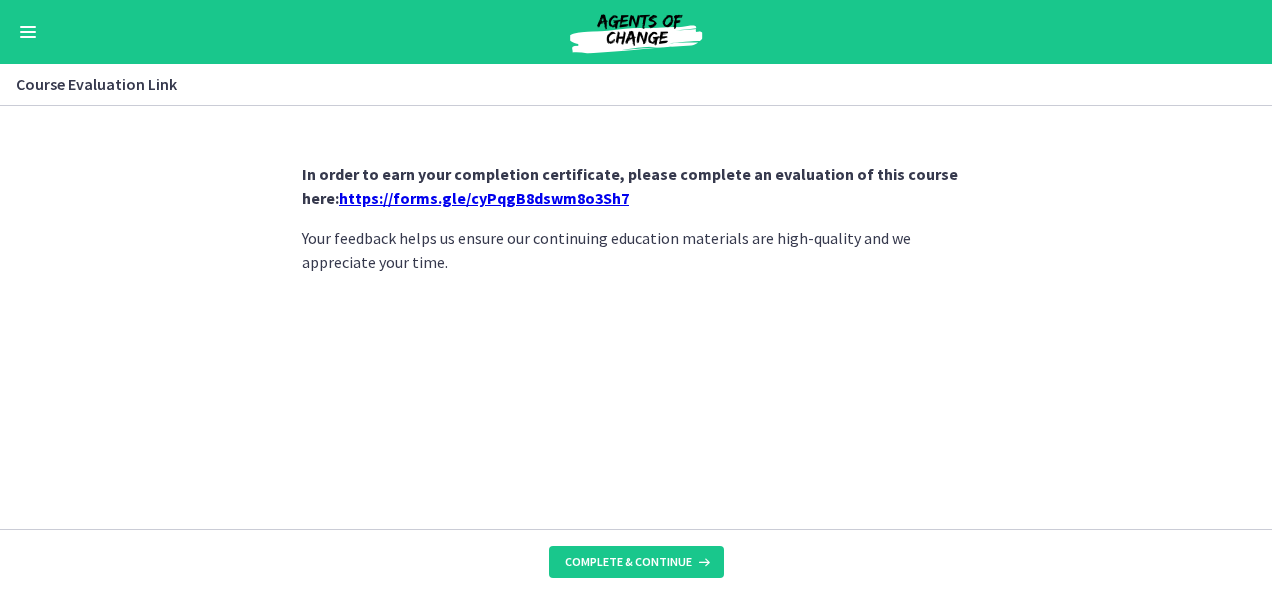 click on "https://forms.gle/cyPqgB8dswm8o3Sh7" at bounding box center [484, 198] 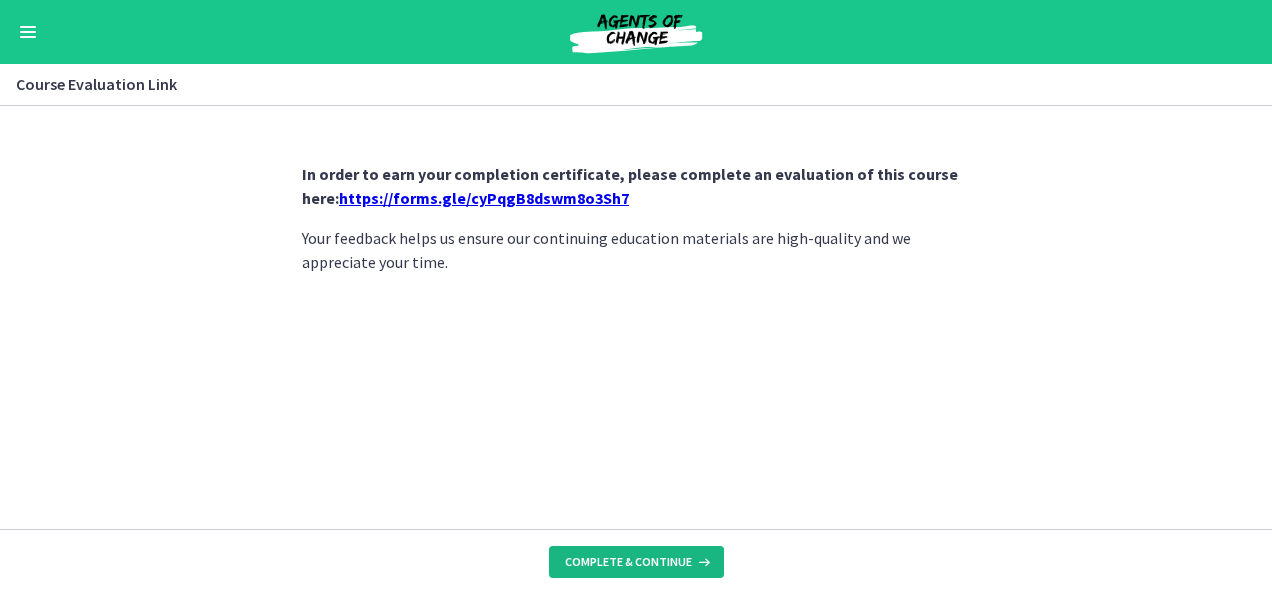 click on "Complete & continue" at bounding box center [628, 562] 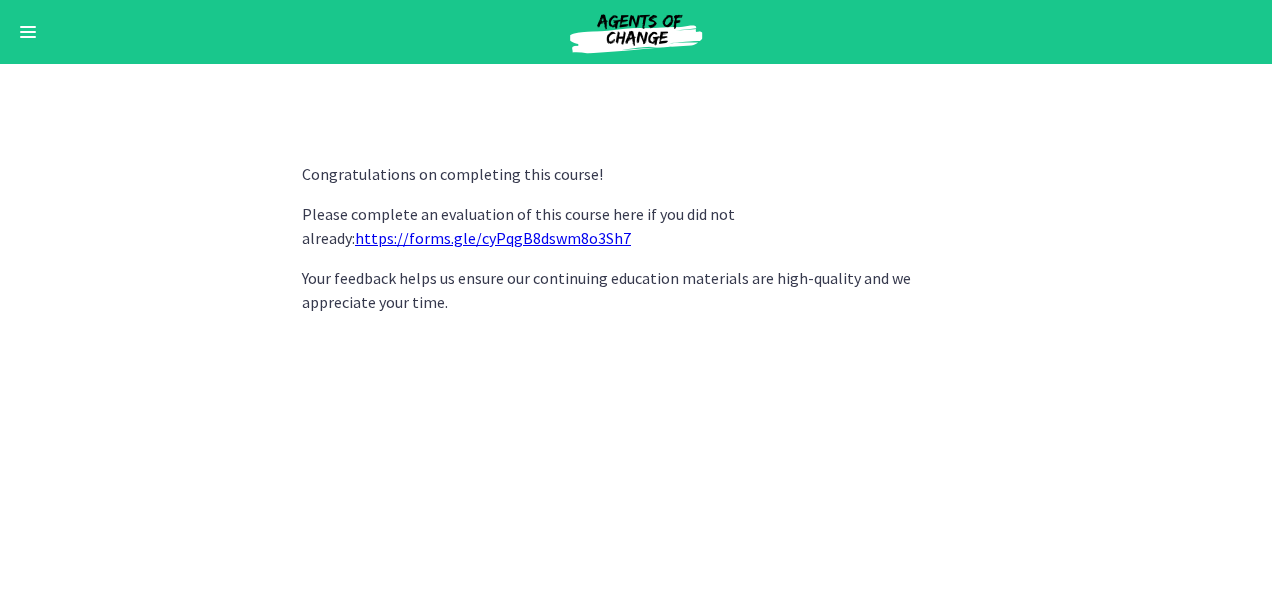 click on "Go to Dashboard" at bounding box center (636, 32) 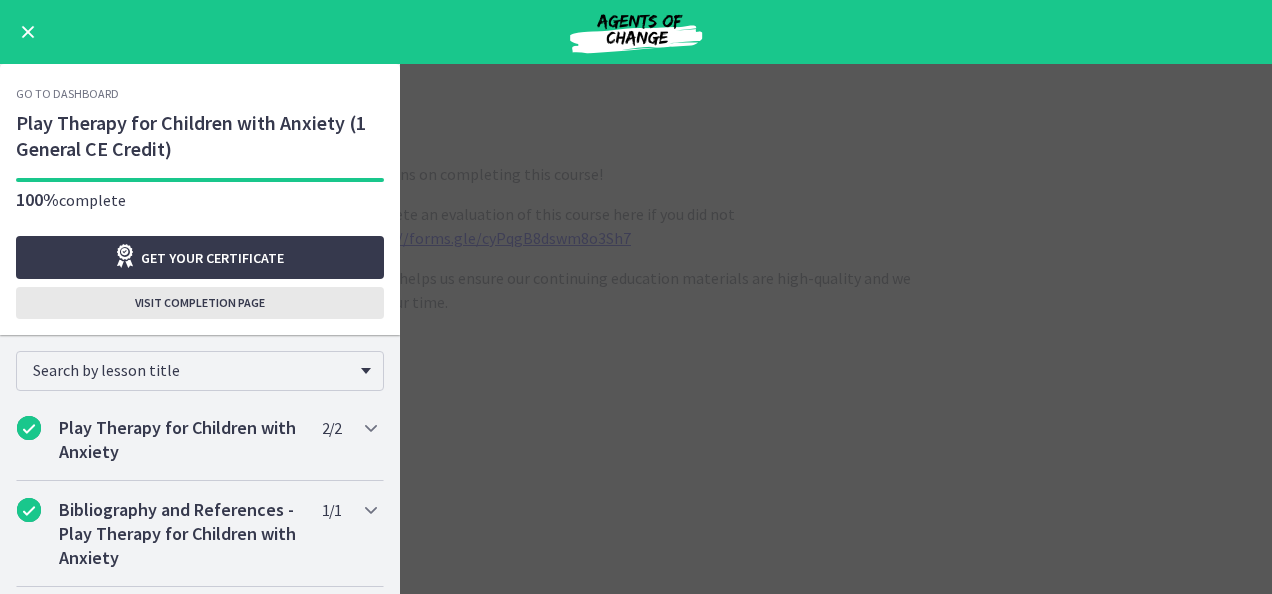 click on "Visit completion page" at bounding box center [200, 303] 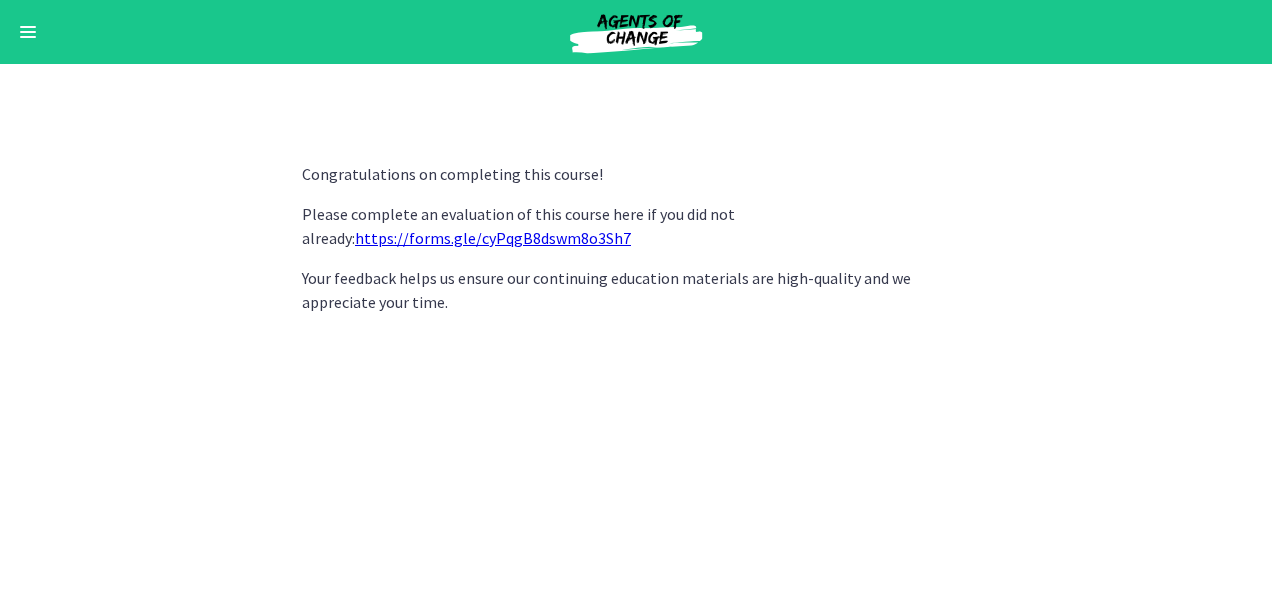 click on "Go to Dashboard" at bounding box center [636, 32] 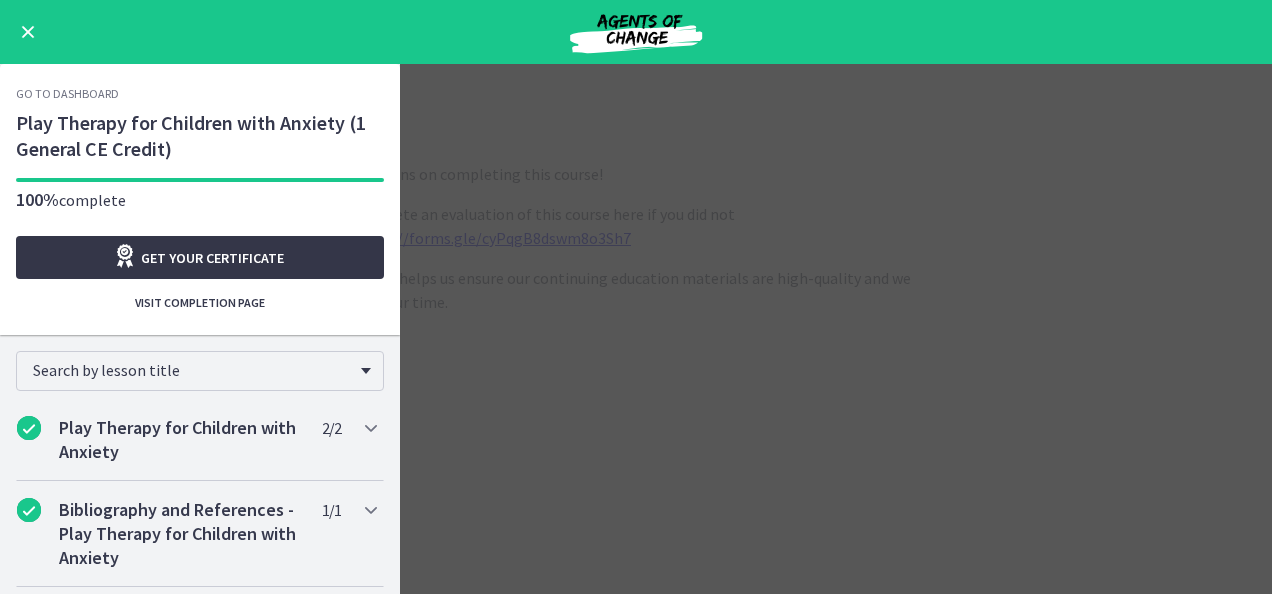 click on "Get your certificate" at bounding box center [212, 258] 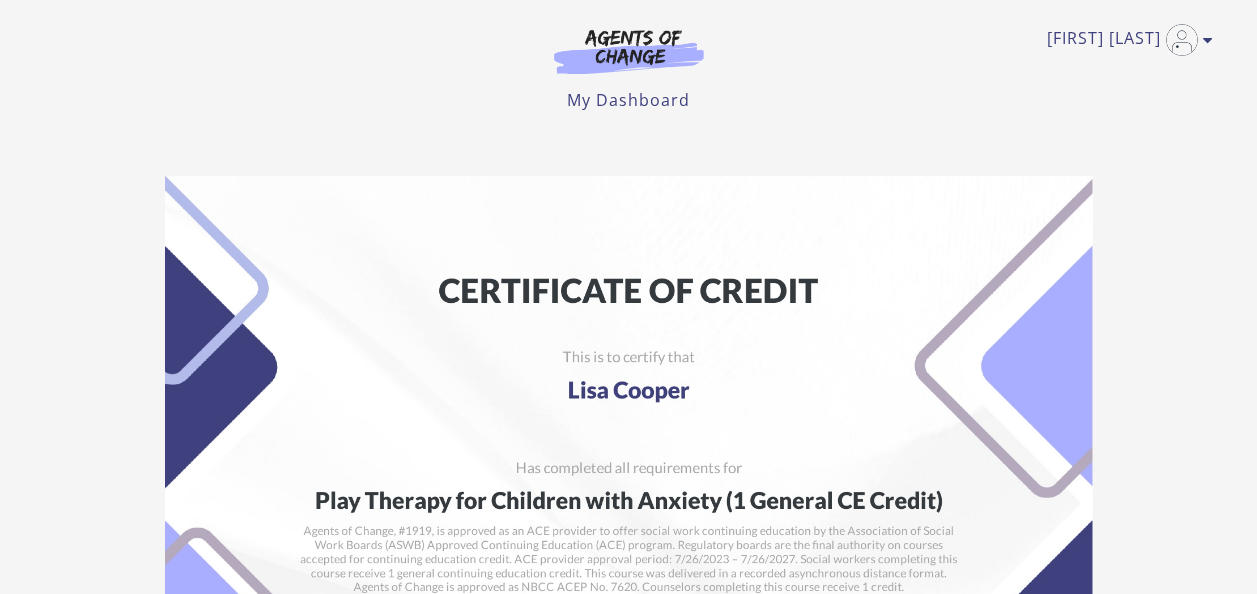 scroll, scrollTop: 0, scrollLeft: 0, axis: both 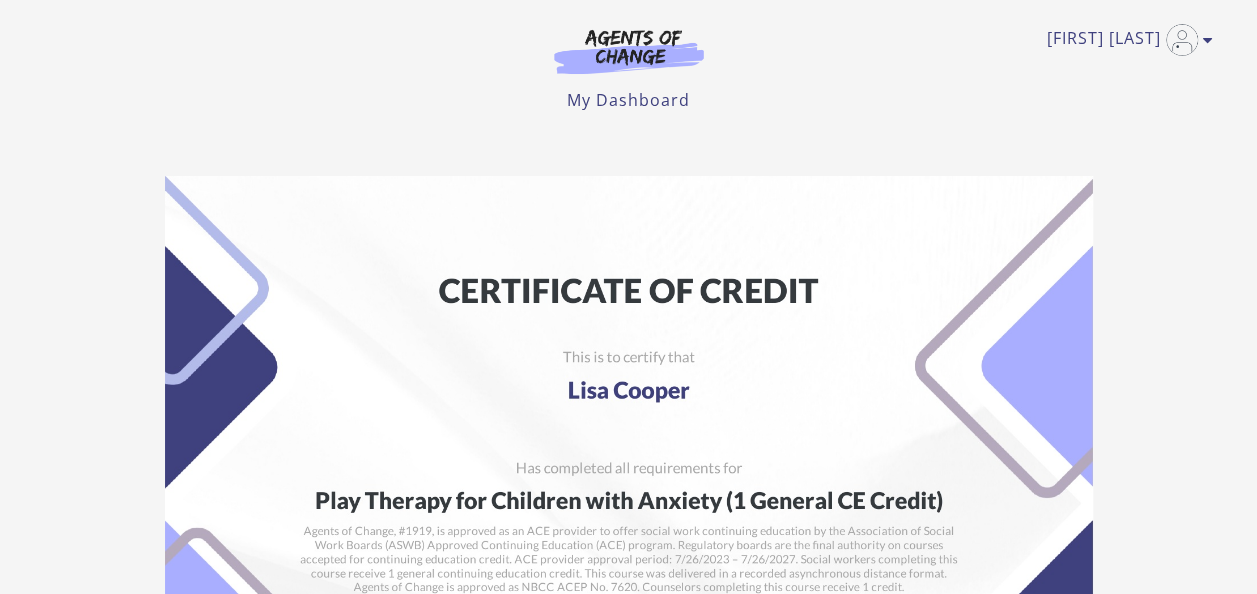 click at bounding box center (629, 503) 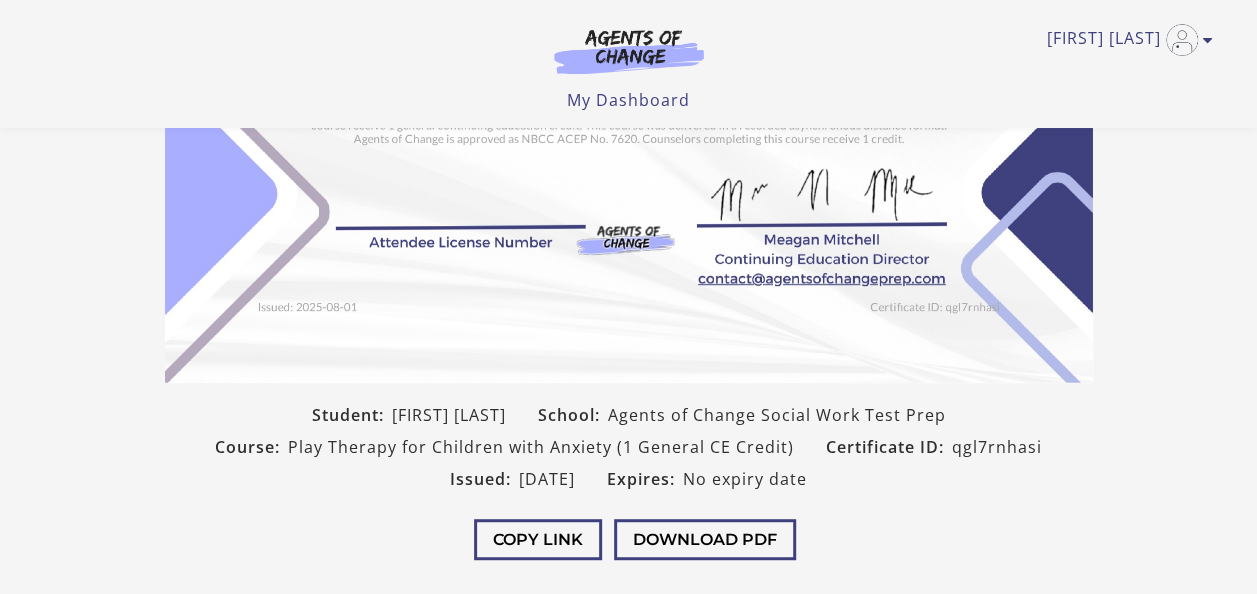 scroll, scrollTop: 440, scrollLeft: 0, axis: vertical 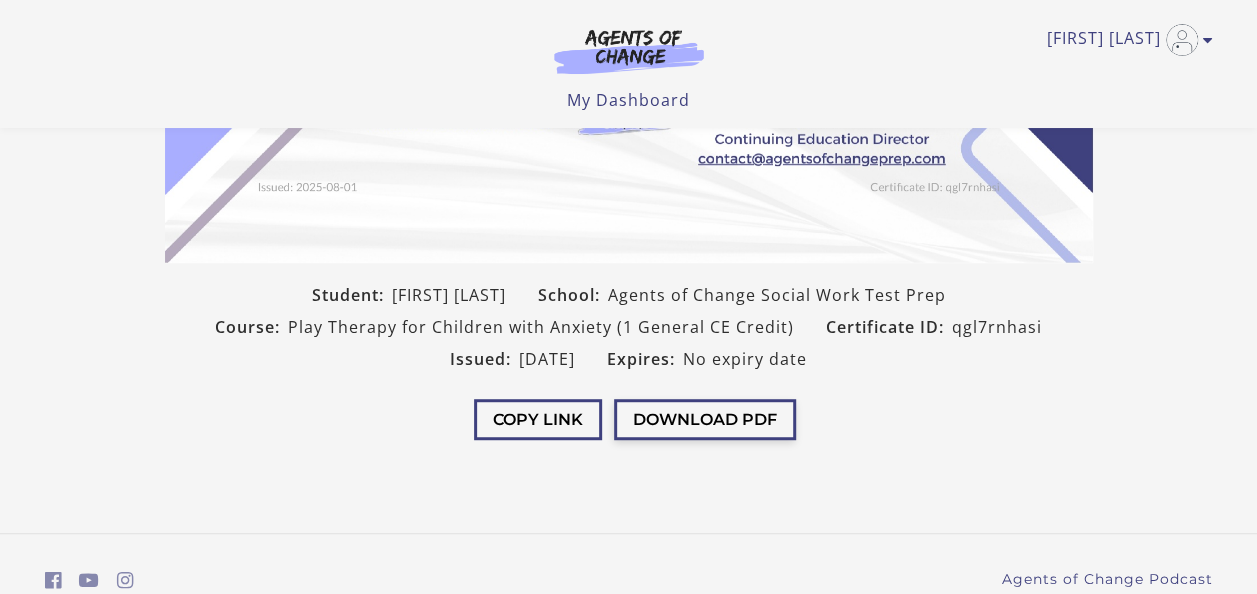click on "Download PDF" at bounding box center (705, 419) 